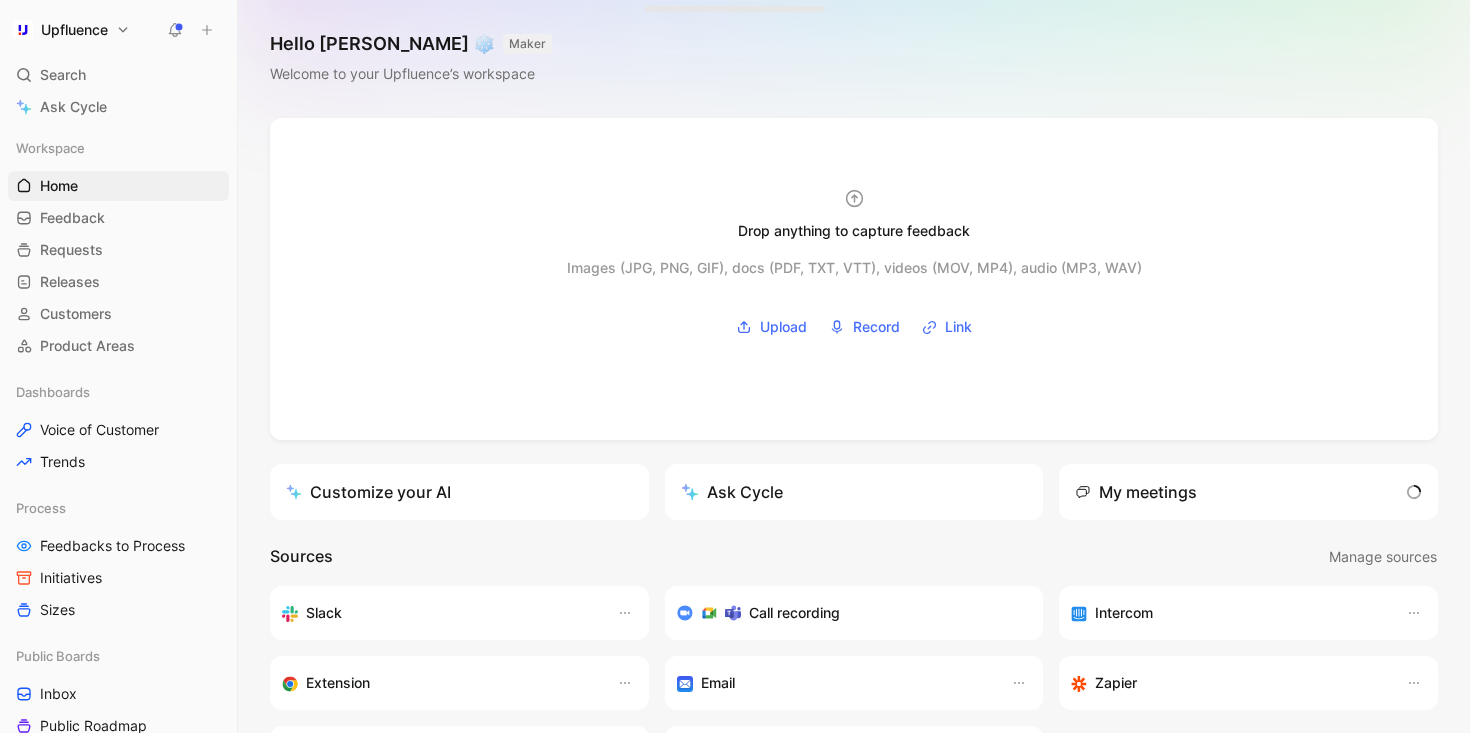 scroll, scrollTop: 0, scrollLeft: 0, axis: both 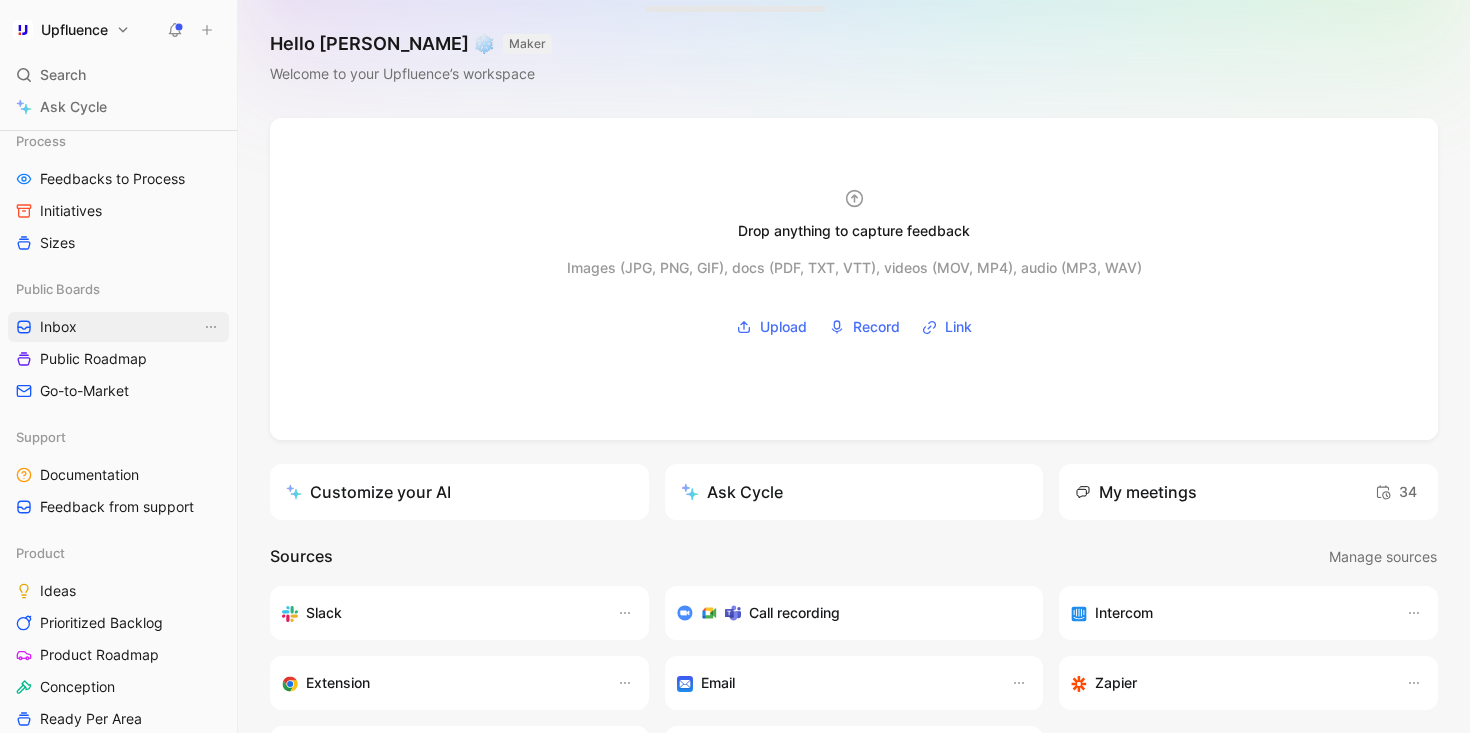 click on "Inbox" at bounding box center [118, 327] 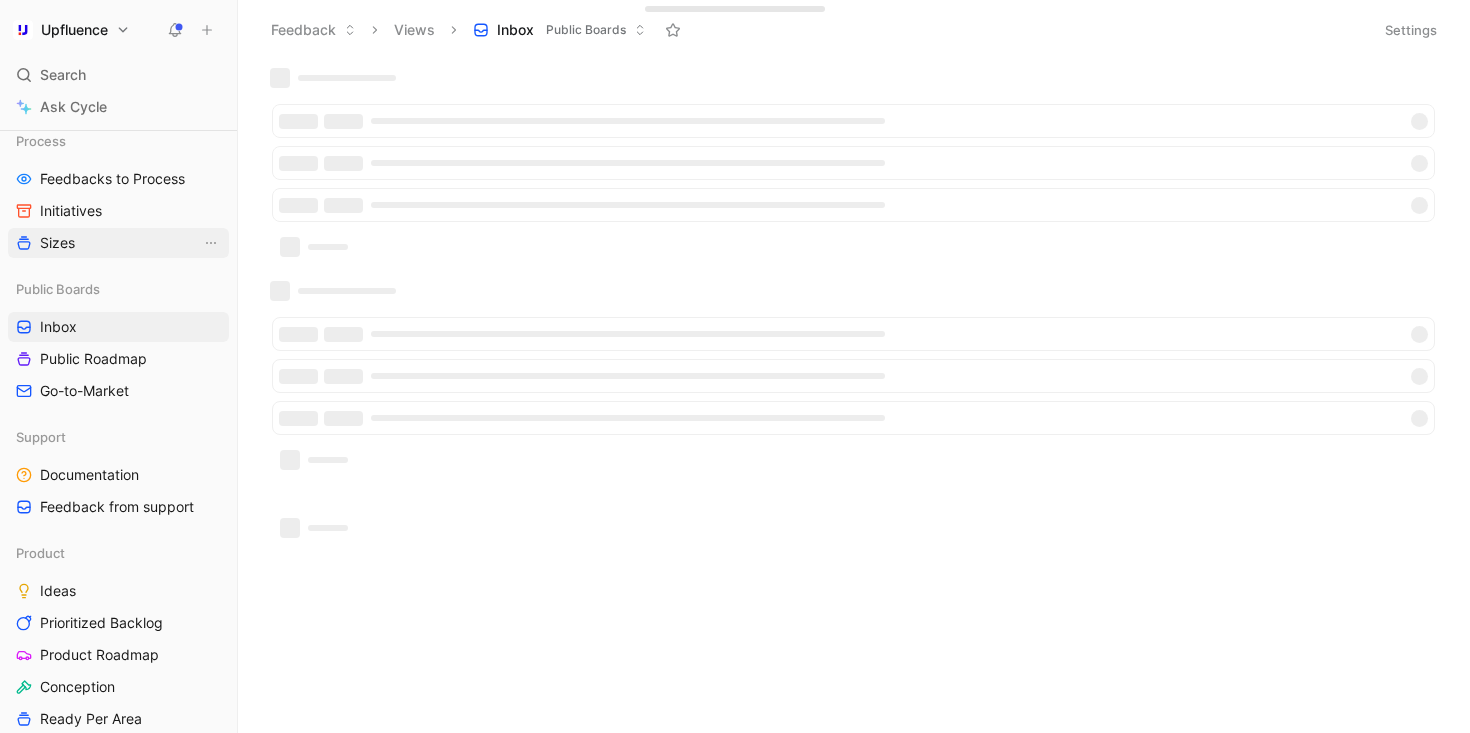 click on "Sizes" at bounding box center [118, 243] 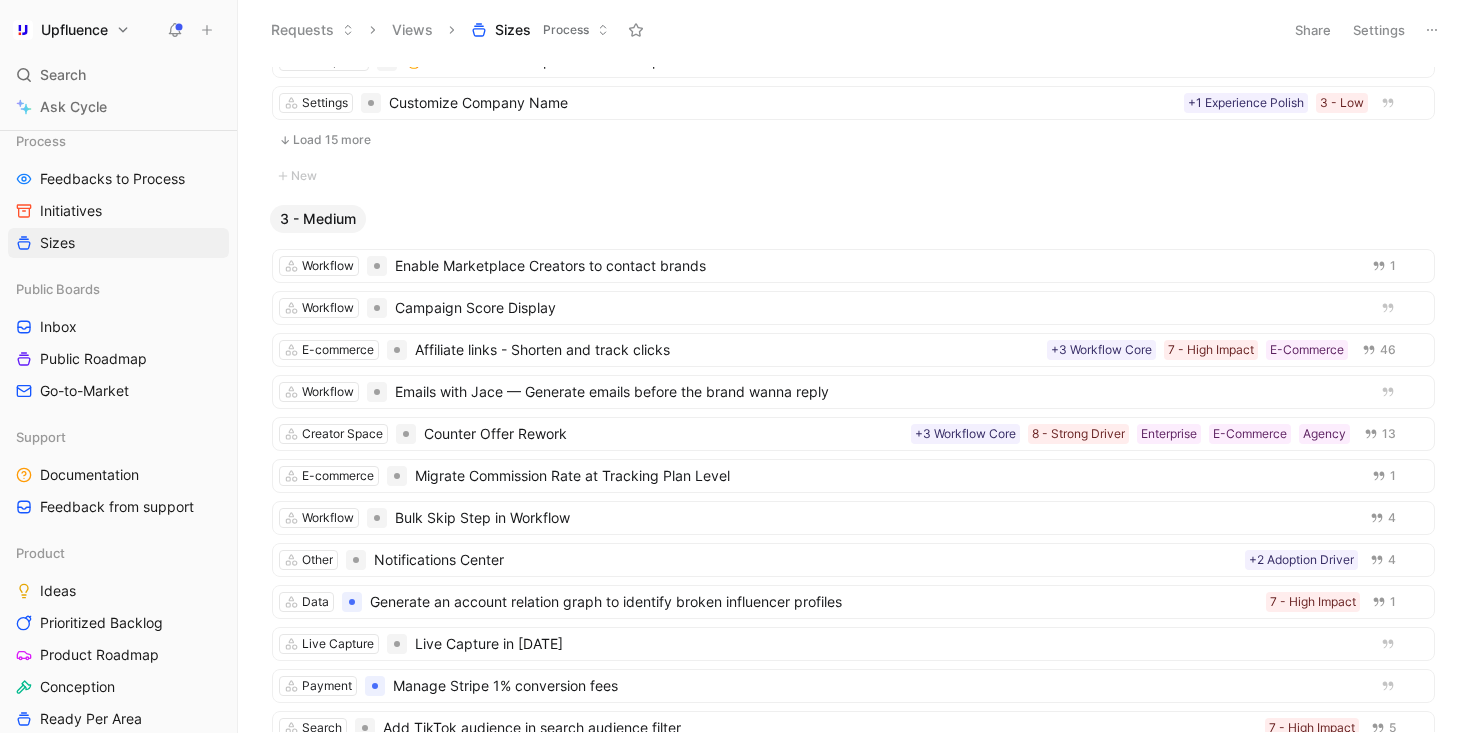 scroll, scrollTop: 983, scrollLeft: 0, axis: vertical 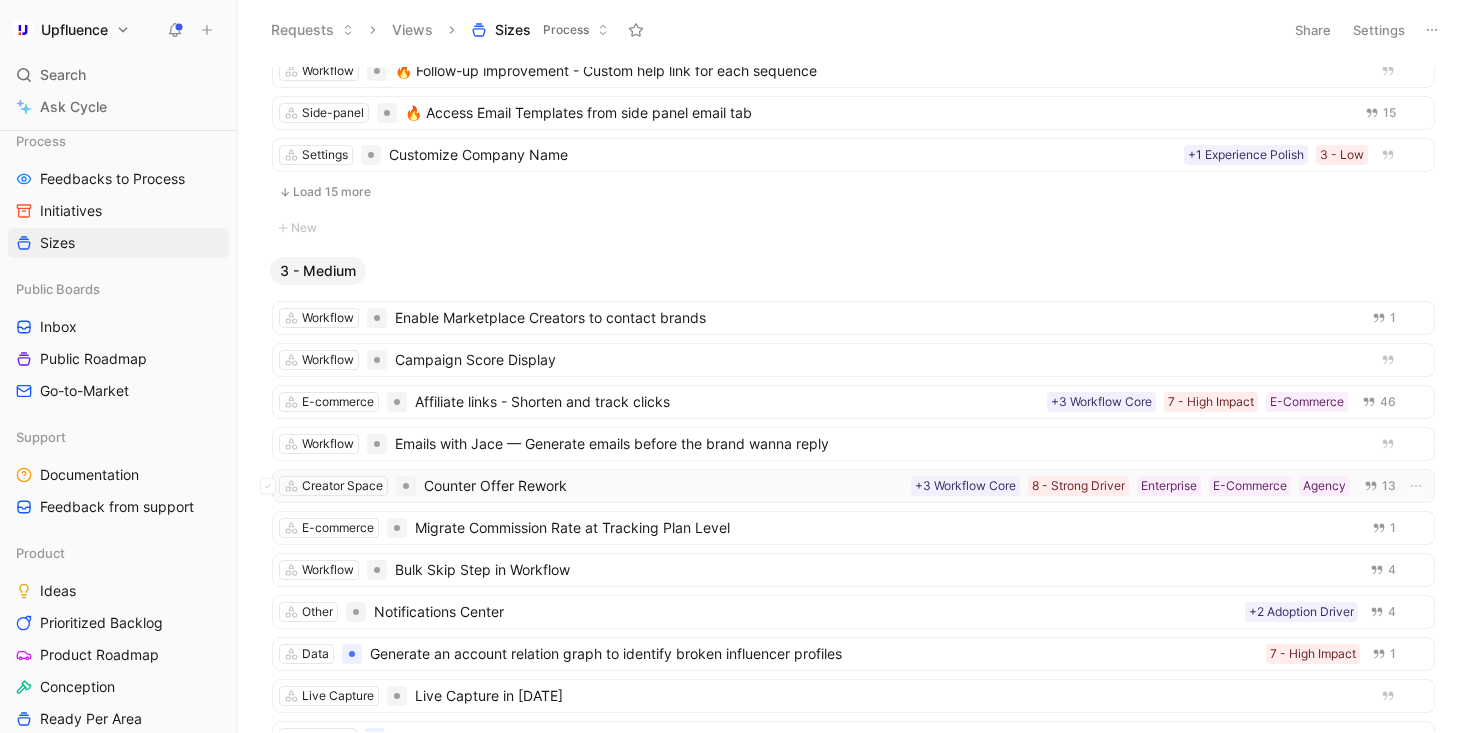 click on "Counter Offer Rework" at bounding box center [663, 486] 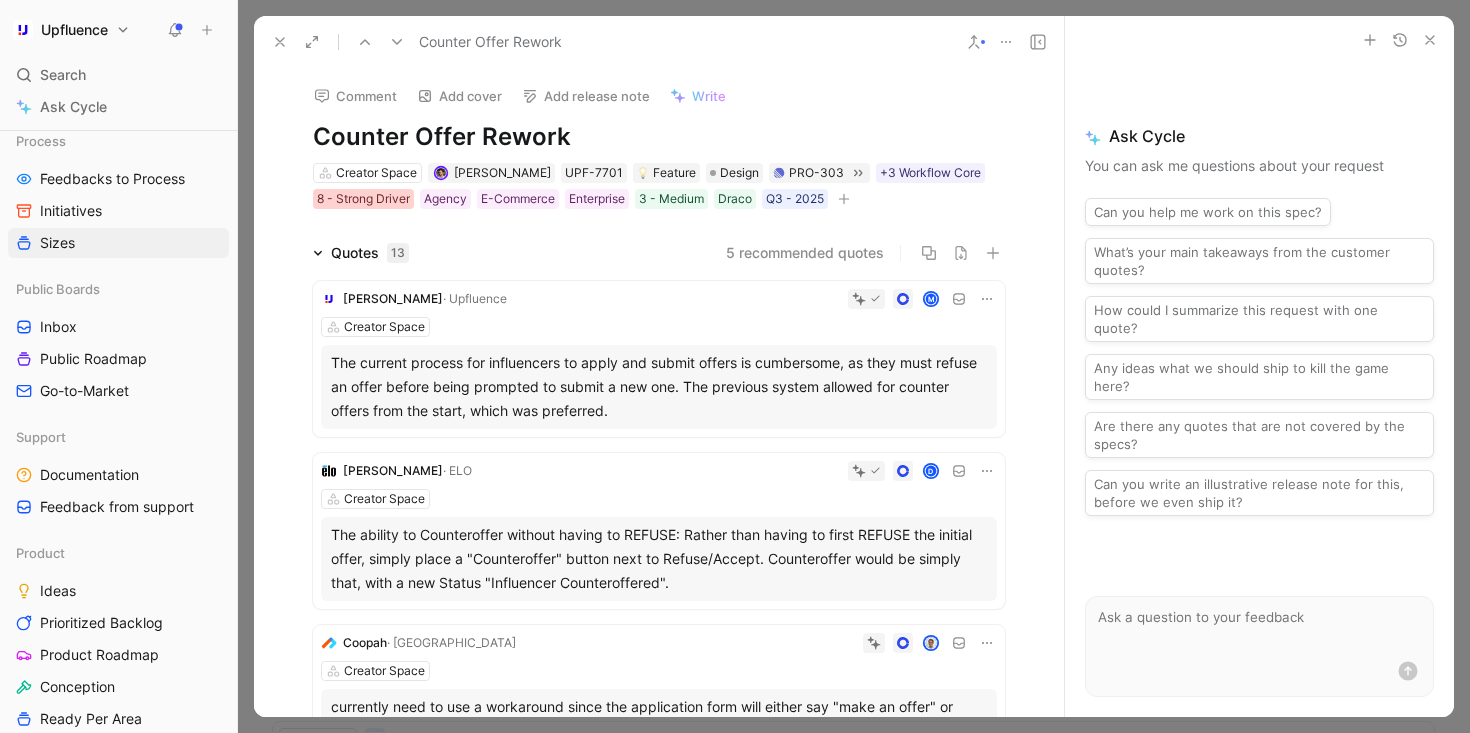click on "8 - Strong Driver" at bounding box center (363, 199) 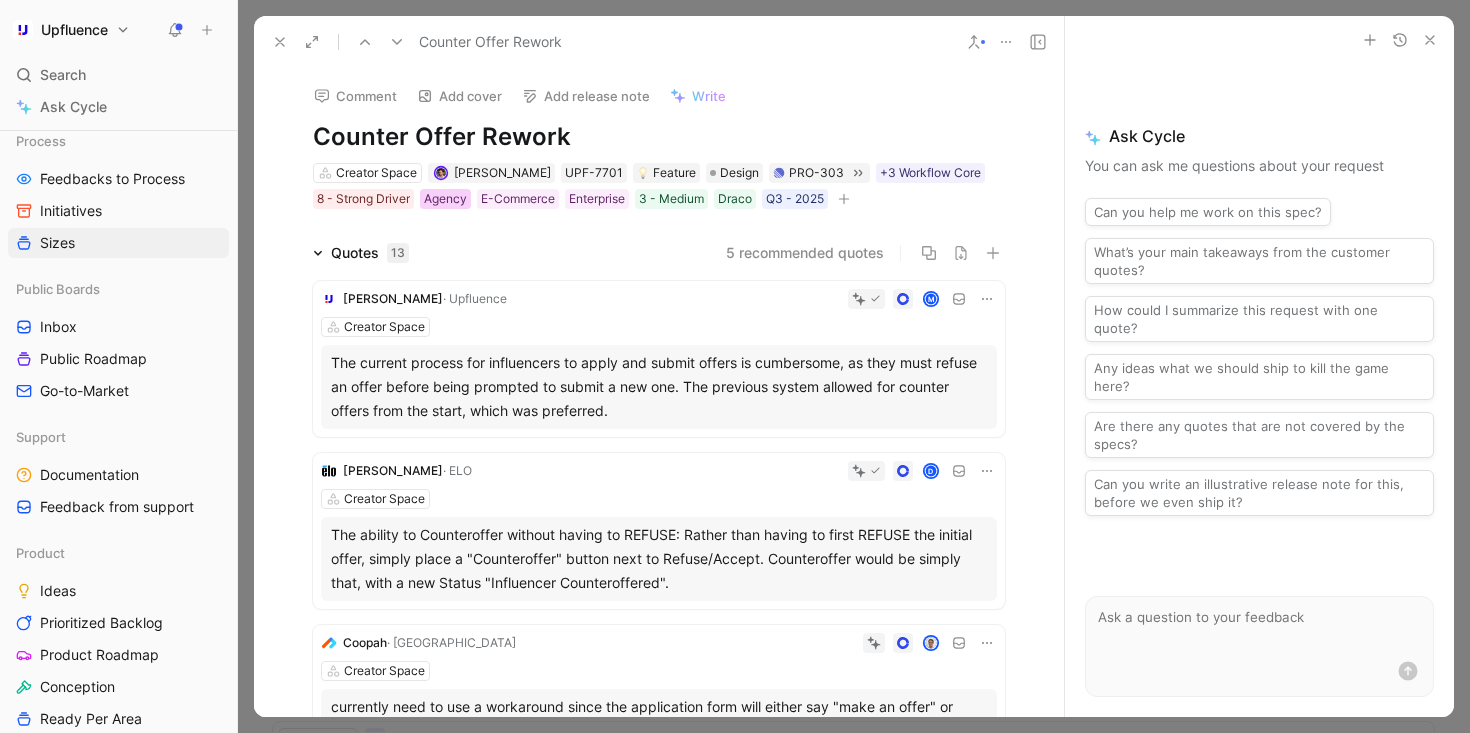 click on "Agency" at bounding box center [445, 199] 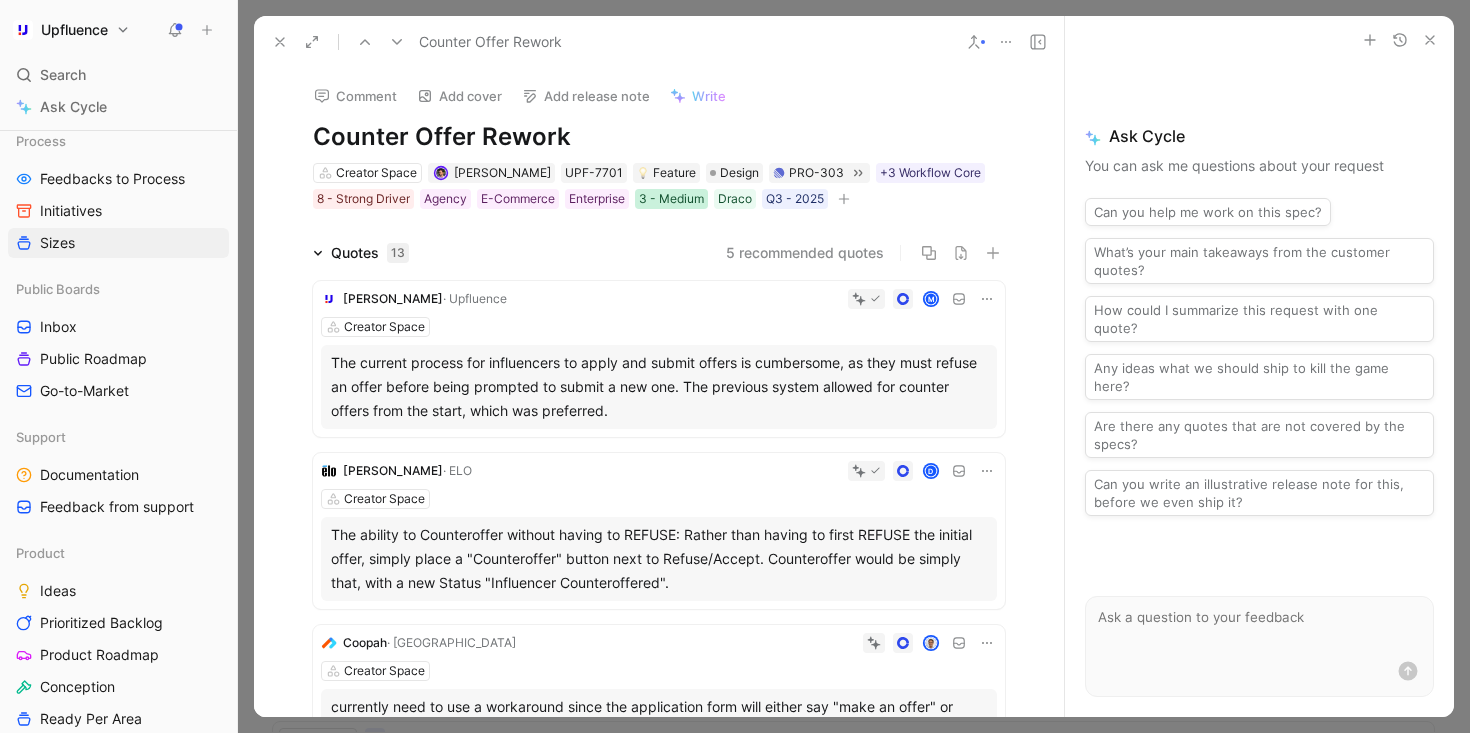 click on "3 - Medium" at bounding box center (671, 199) 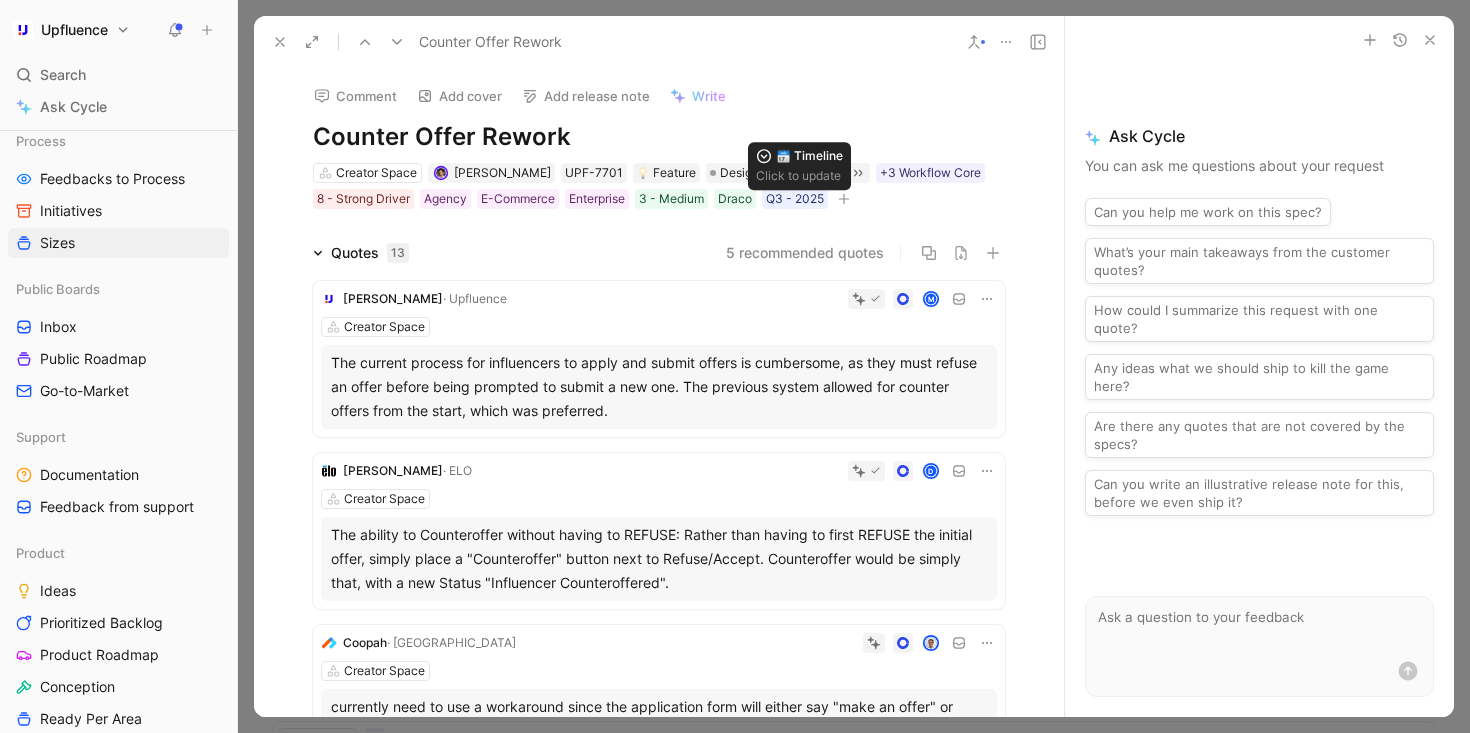 click on "Creator Space [PERSON_NAME] UPF-7701 Feature Design PRO-303 +3  Workflow Core 8 - Strong Driver Agency E-Commerce Enterprise 3 - Medium Draco Q3 - 2025" at bounding box center (659, 186) 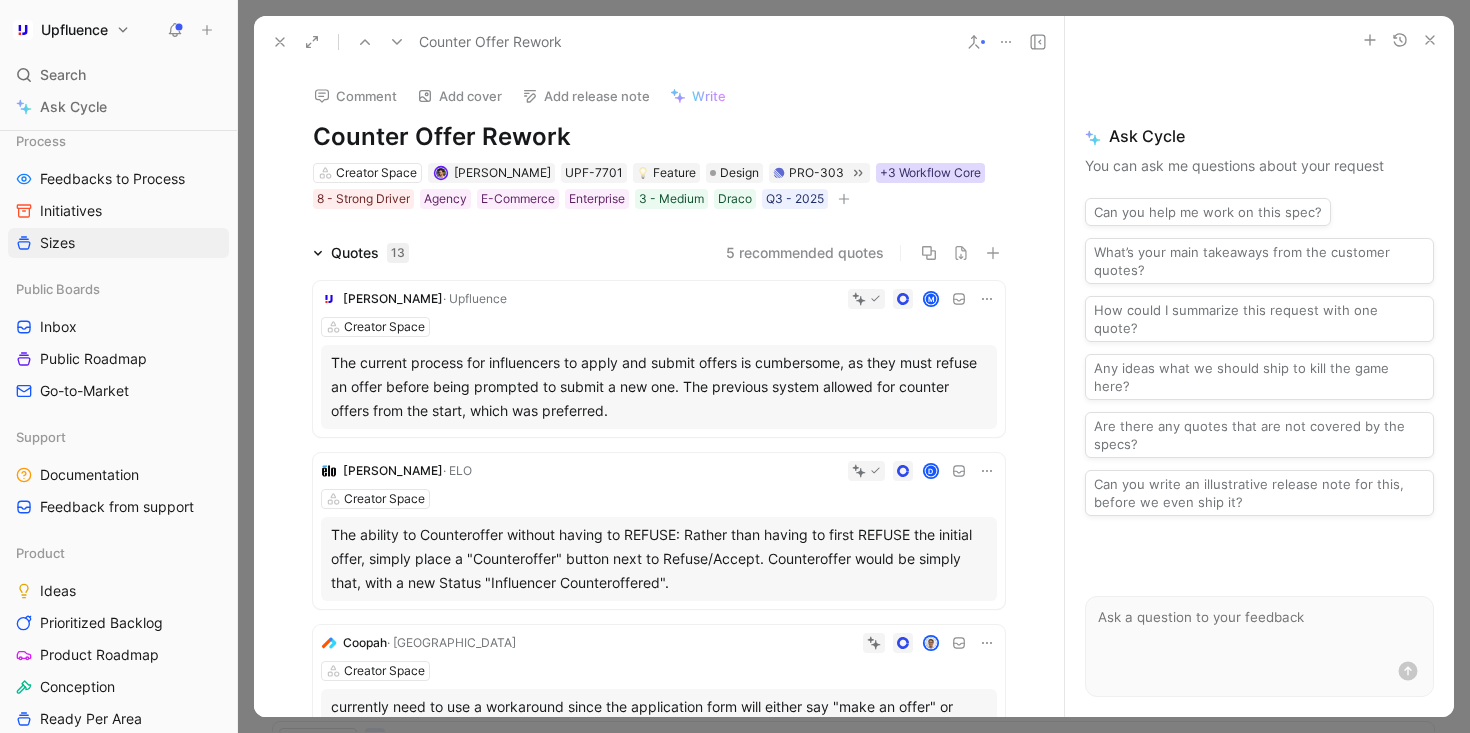 click on "+3  Workflow Core" at bounding box center [930, 173] 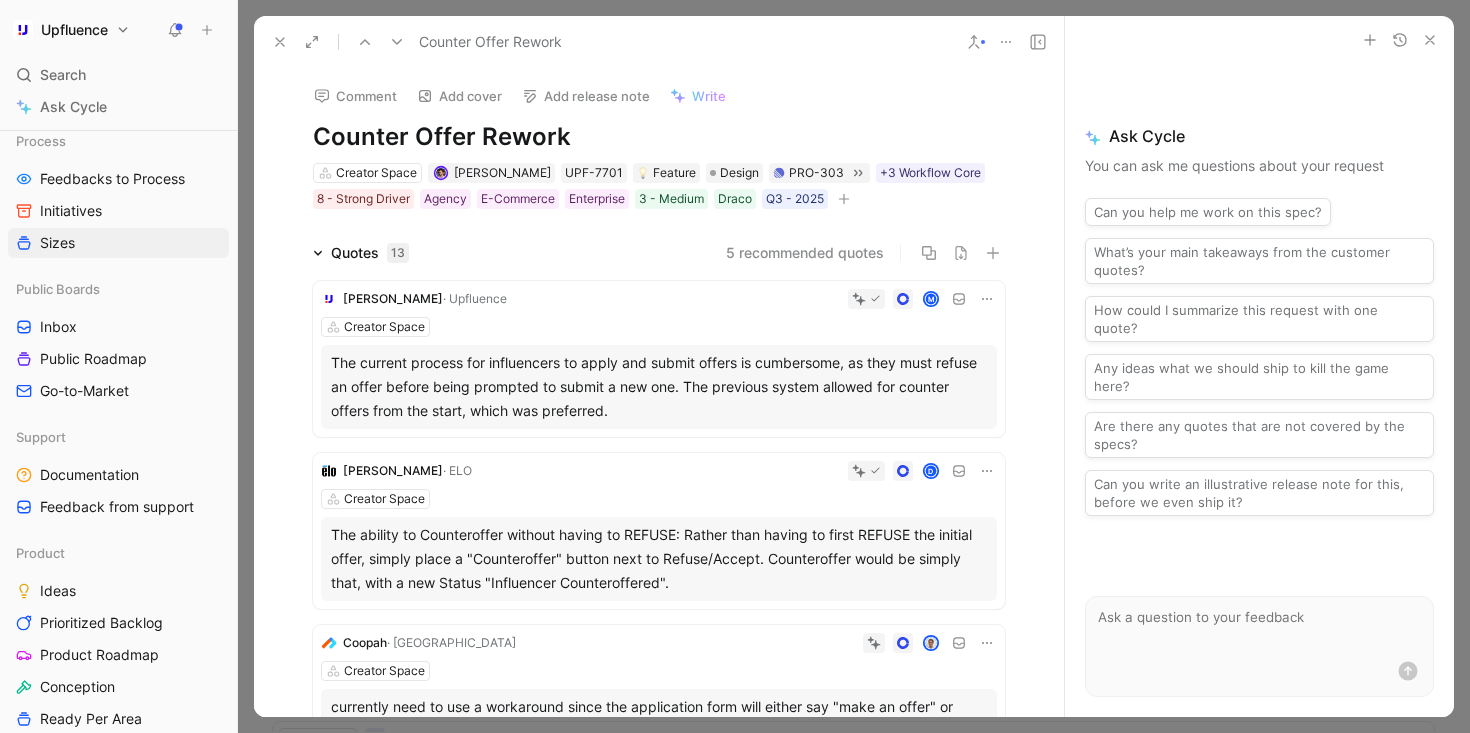 click 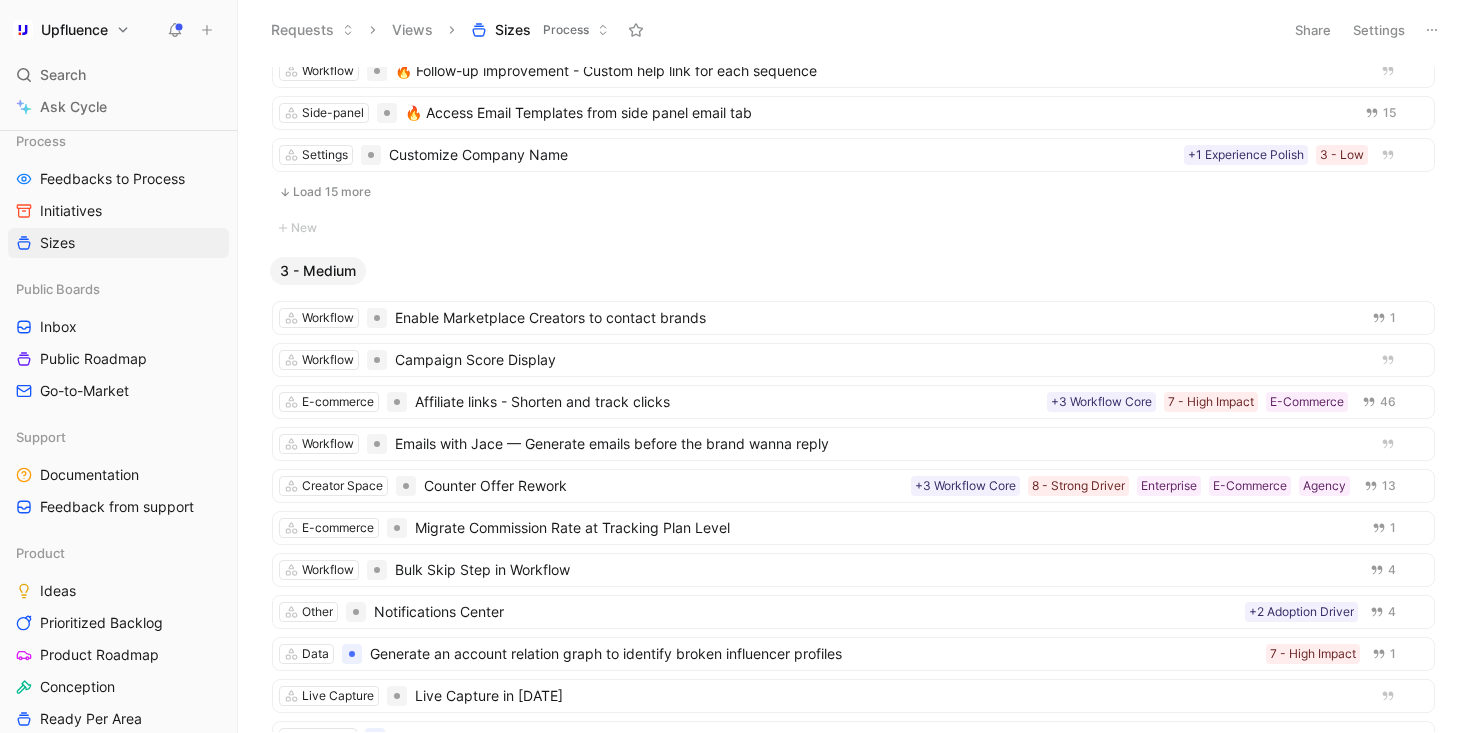 click on "Upfluence Search ⌘ K Ask Cycle Workspace Home G then H Feedback G then F Requests G then R Releases G then L Customers Product Areas Dashboards Voice of Customer Trends Process Feedbacks to Process Initiatives Sizes Public Boards Inbox Public Roadmap Go-to-Market Support Documentation Feedback from support Product Ideas Prioritized Backlog Product Roadmap Conception Ready Per Area Delivery Graveyard
To pick up a draggable item, press the space bar.
While dragging, use the arrow keys to move the item.
Press space again to drop the item in its new position, or press escape to cancel.
Help center Invite member Requests Views Sizes Process Share Settings No Size New 1 - Extra Small New 2 - Small Side-panel Improve Twitch metrics in side panel 1 Settings Properly display prorated billing amount while upgrading 1 Live Capture Improving navigation when editing Live Capture Payment Ability to delete Brand Upfluence Pay account under certain conditions 2 Other Creator Space E-Commerce" at bounding box center [735, 366] 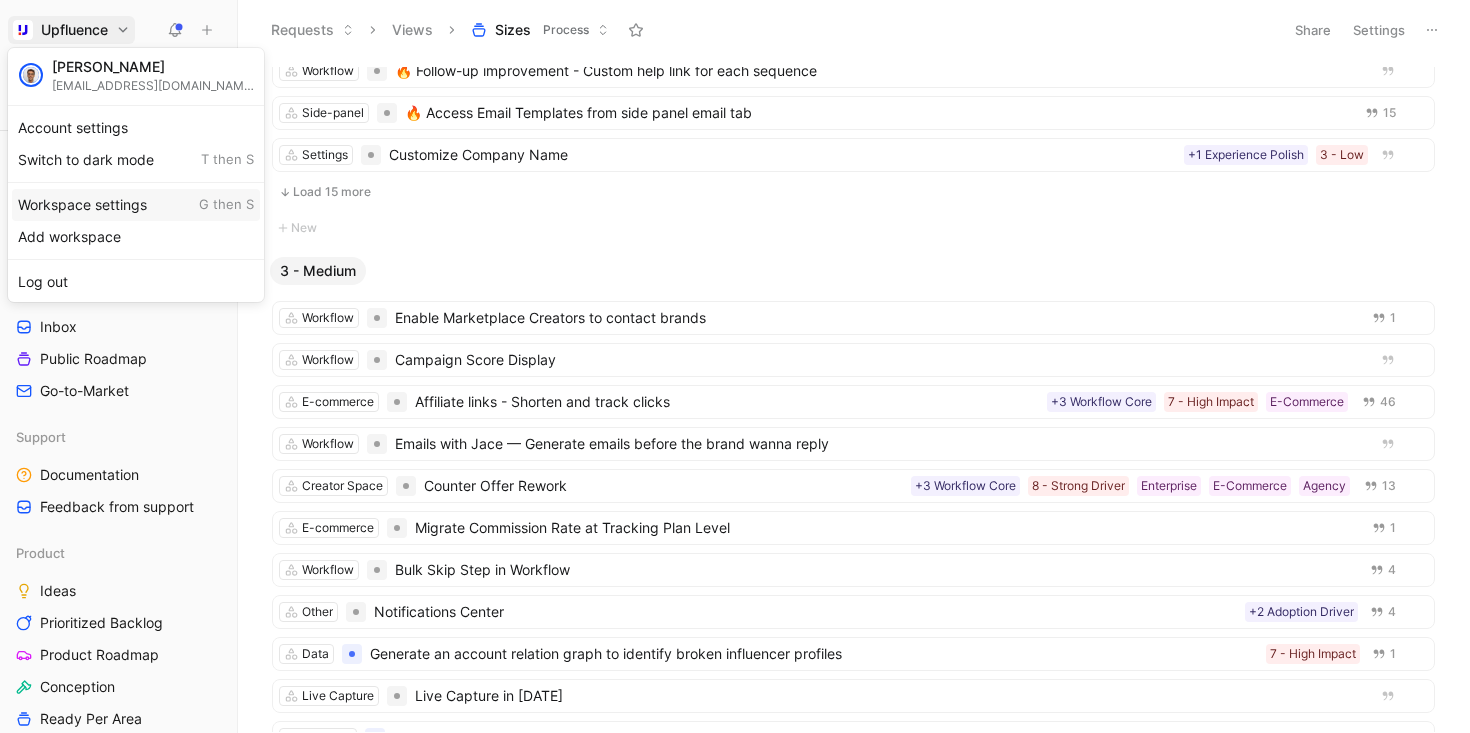 click on "Workspace settings G then S" at bounding box center [136, 205] 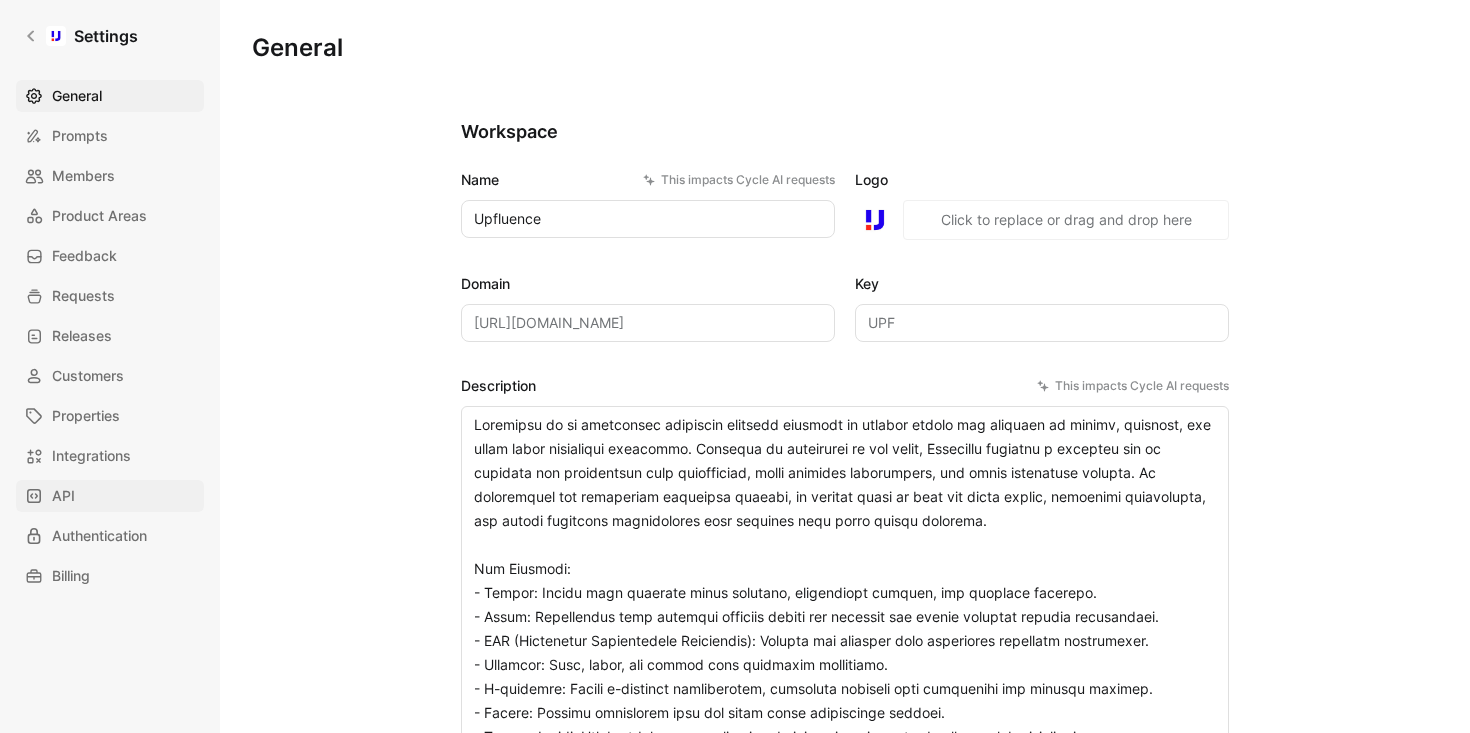 click on "API" at bounding box center [110, 496] 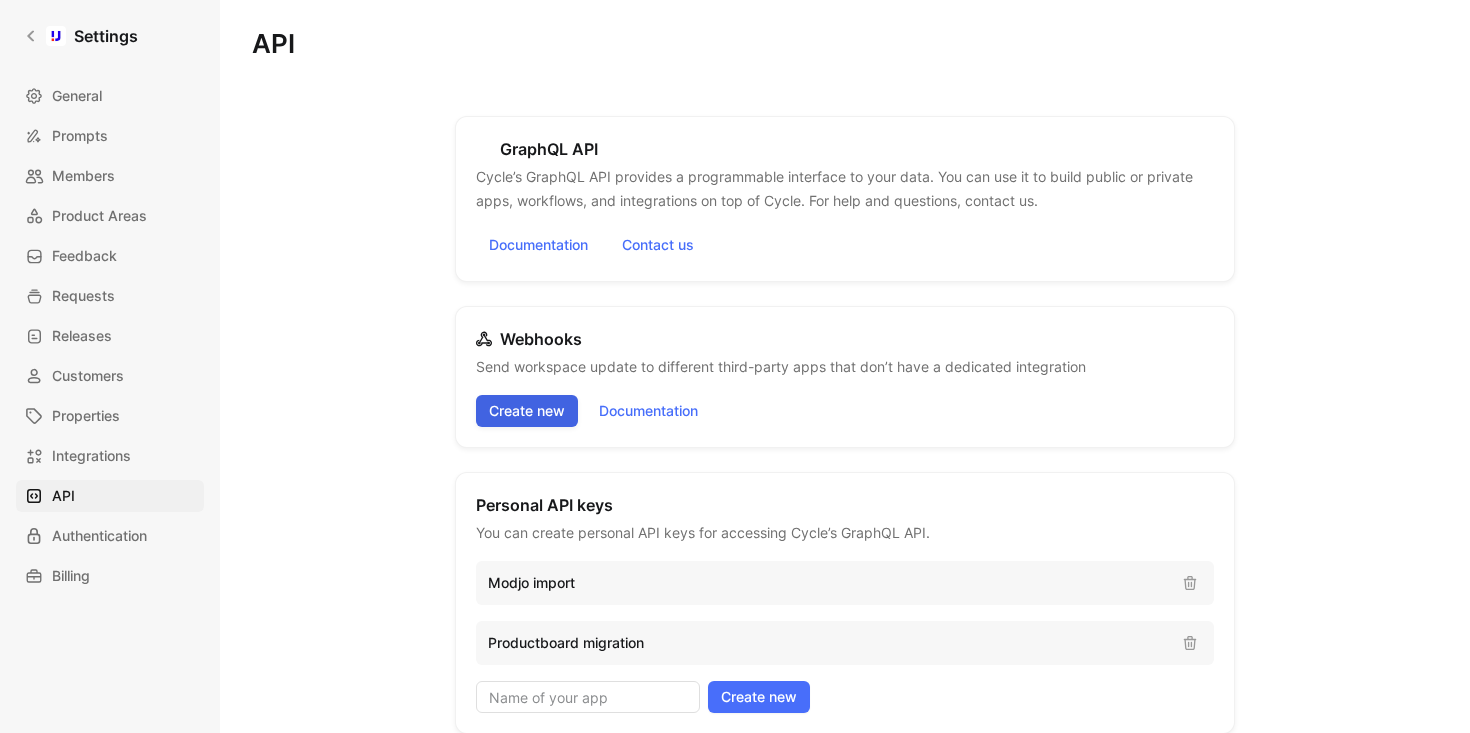scroll, scrollTop: 138, scrollLeft: 0, axis: vertical 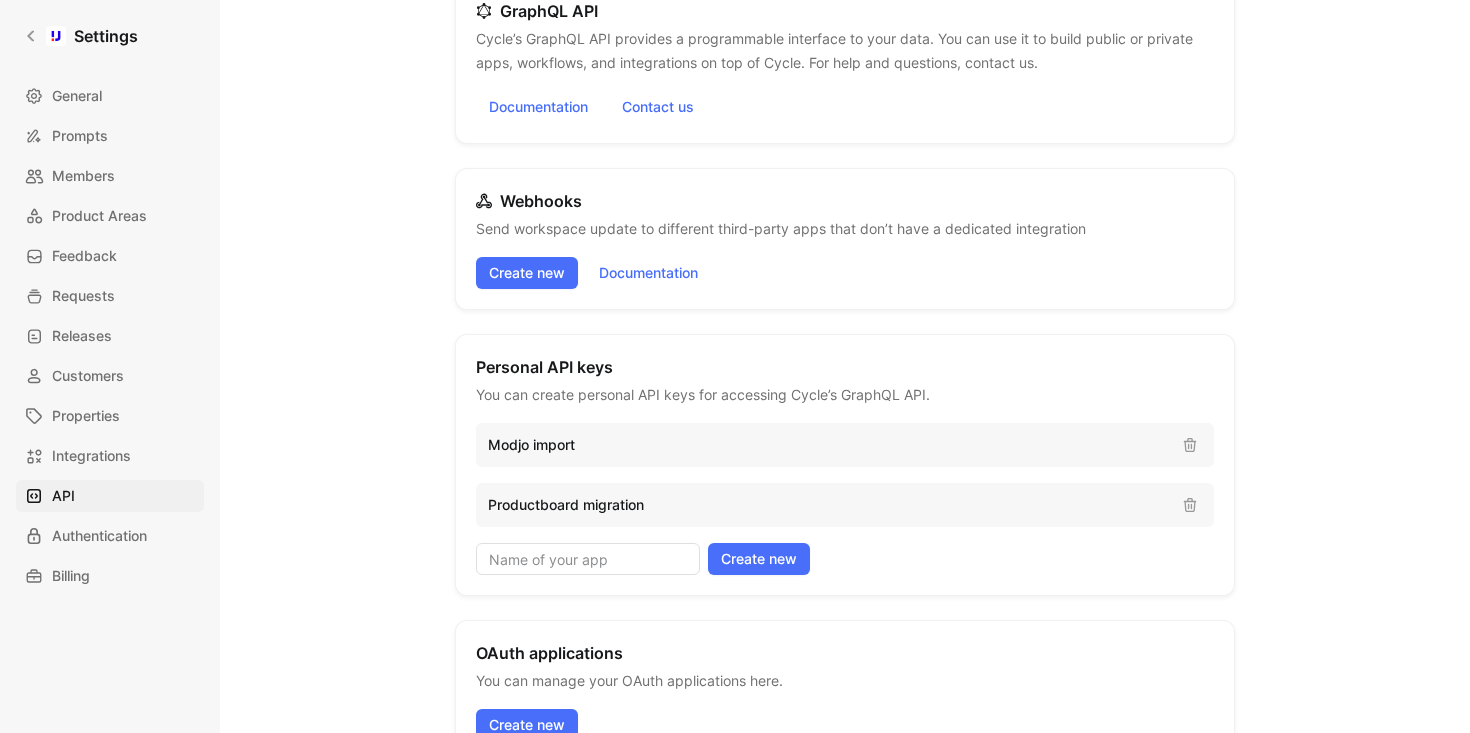 drag, startPoint x: 480, startPoint y: 220, endPoint x: 1051, endPoint y: 233, distance: 571.14795 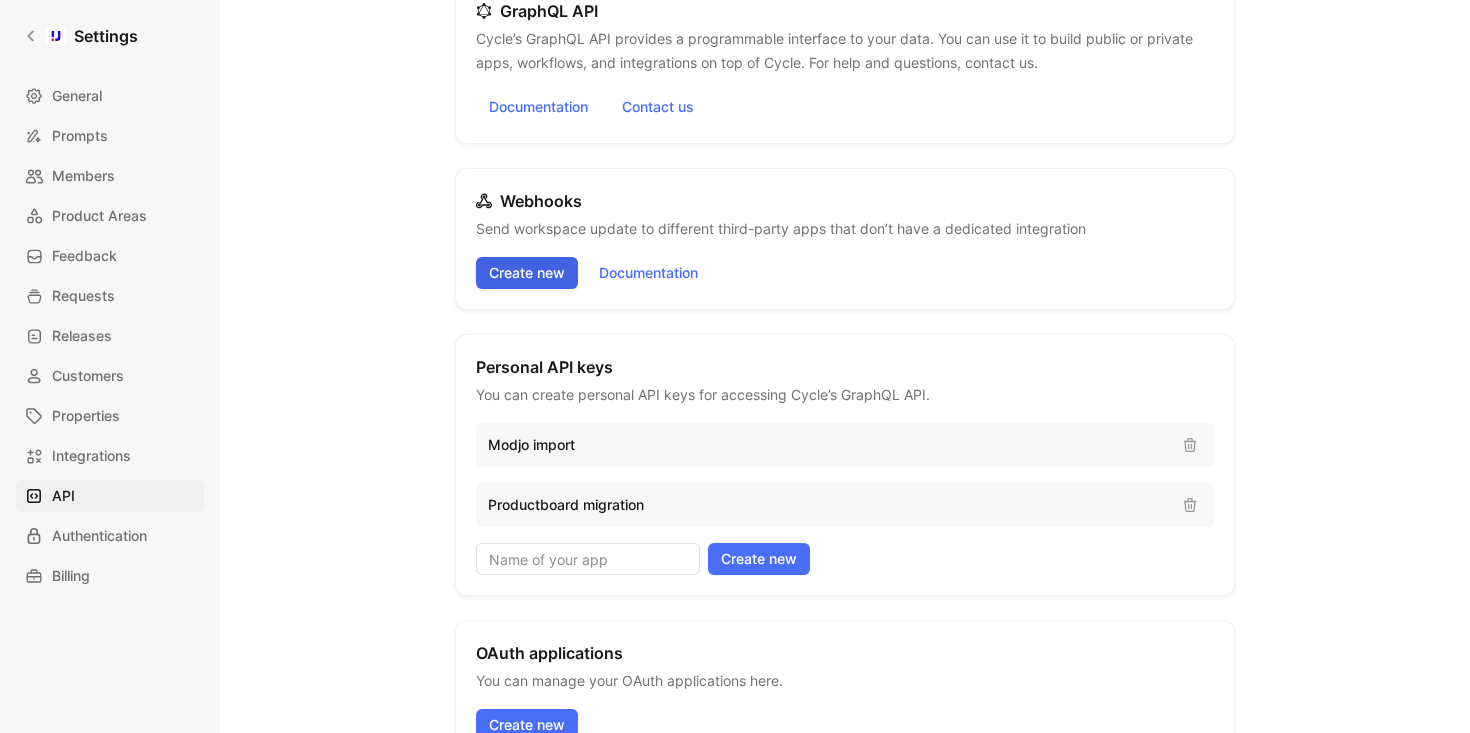 click on "Create new" at bounding box center (527, 273) 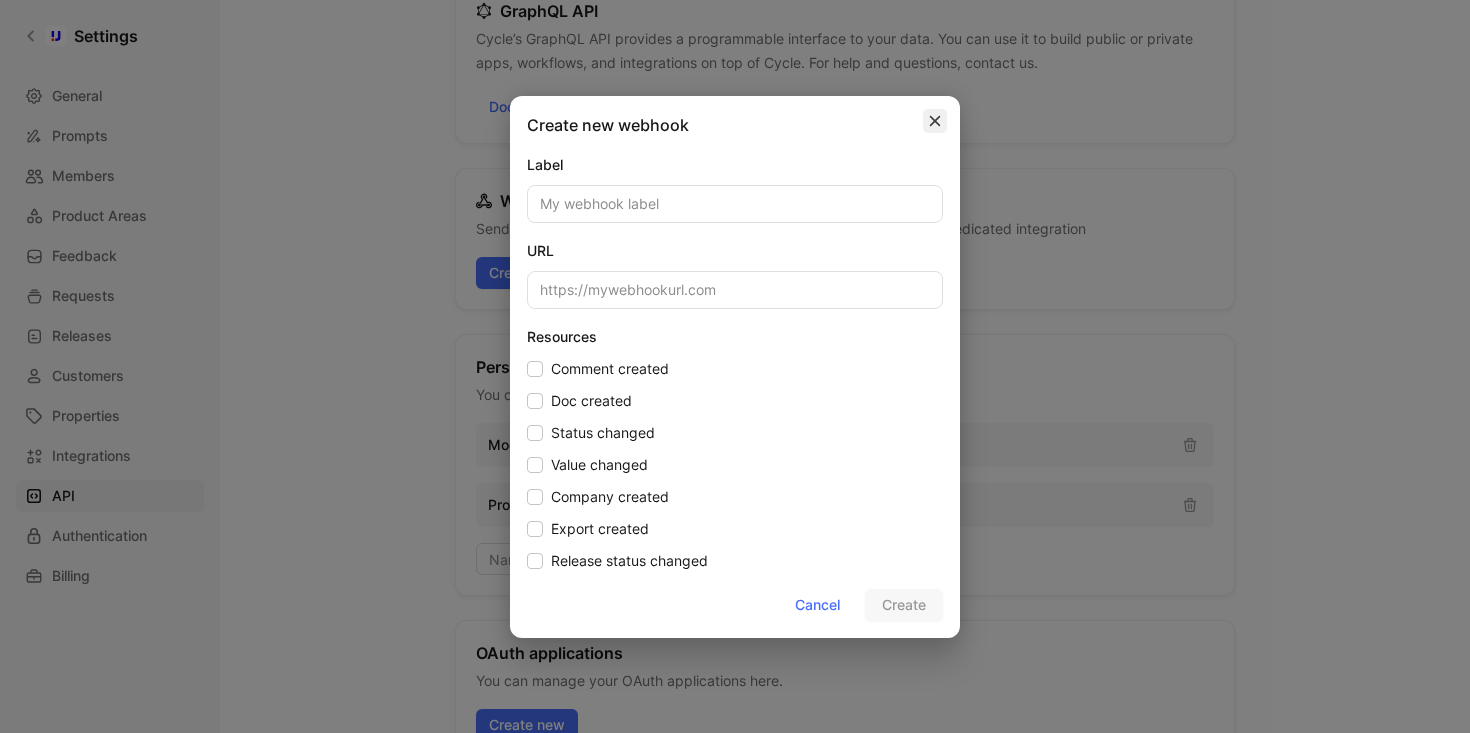 click 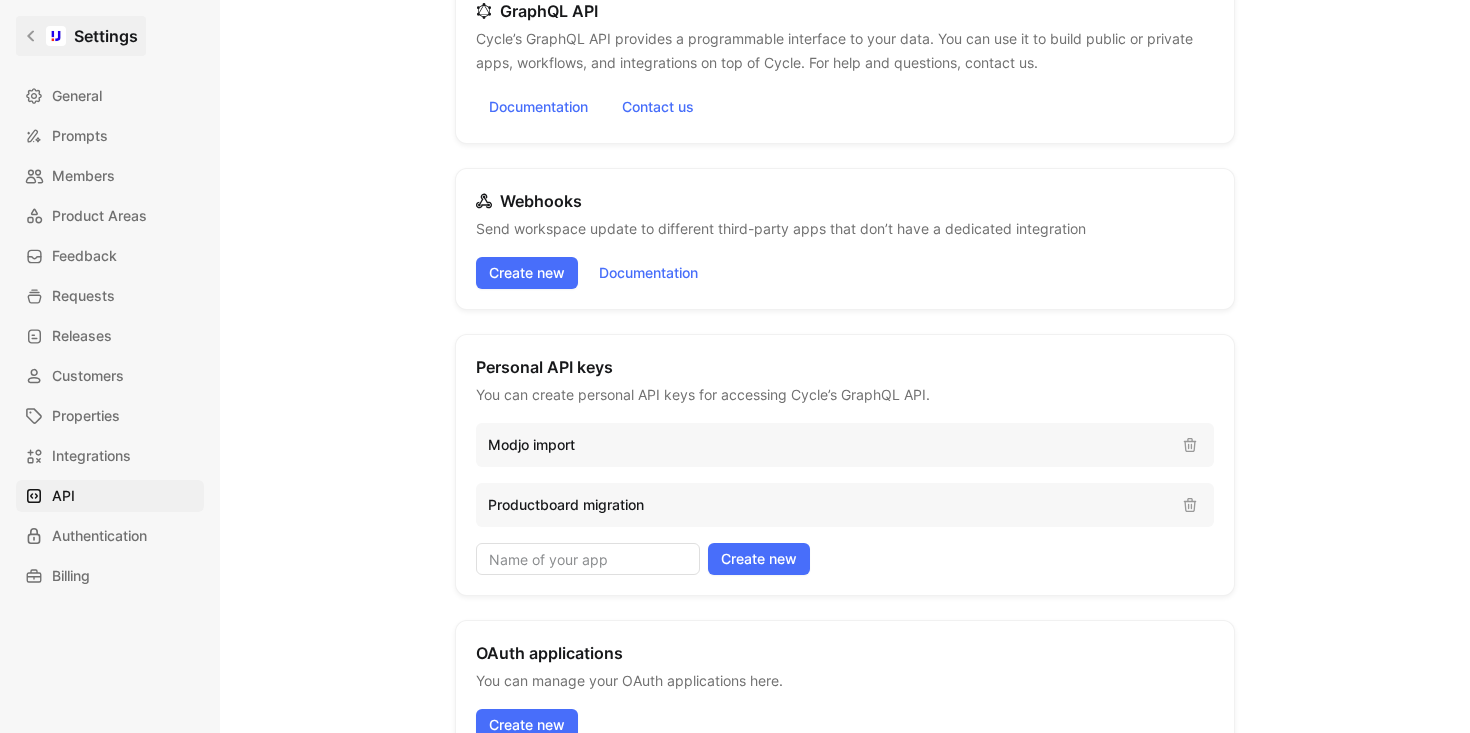 click on "Settings" at bounding box center [81, 36] 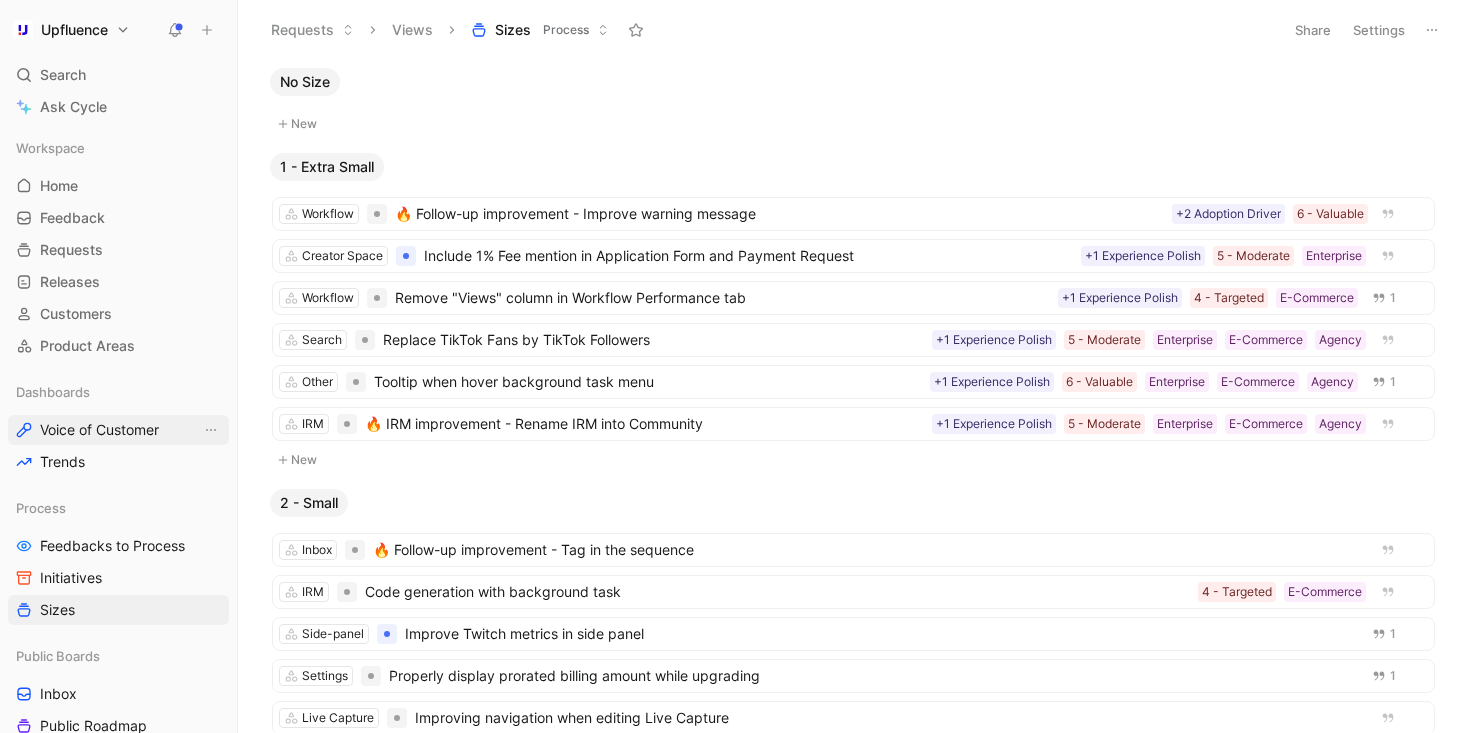 click on "Voice of Customer" at bounding box center (99, 430) 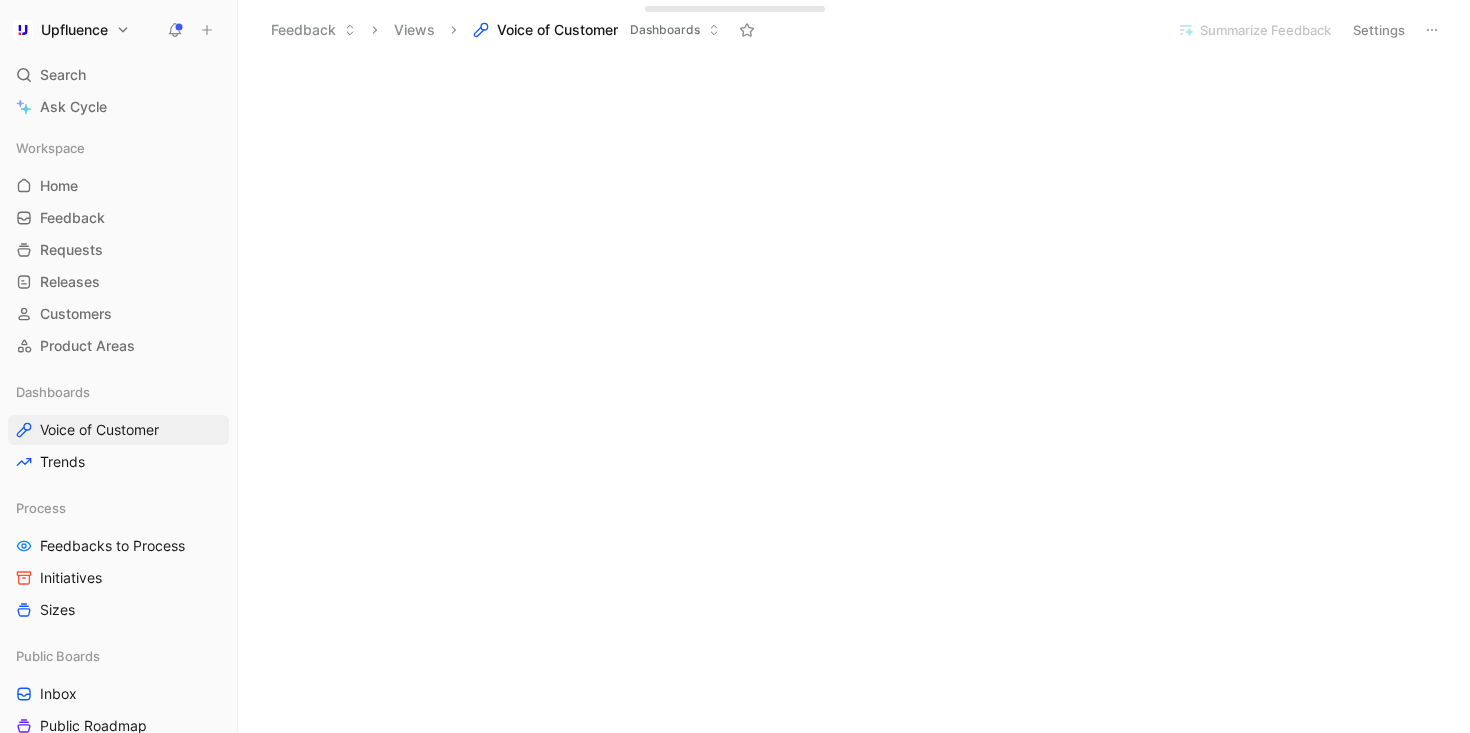 scroll, scrollTop: 177, scrollLeft: 0, axis: vertical 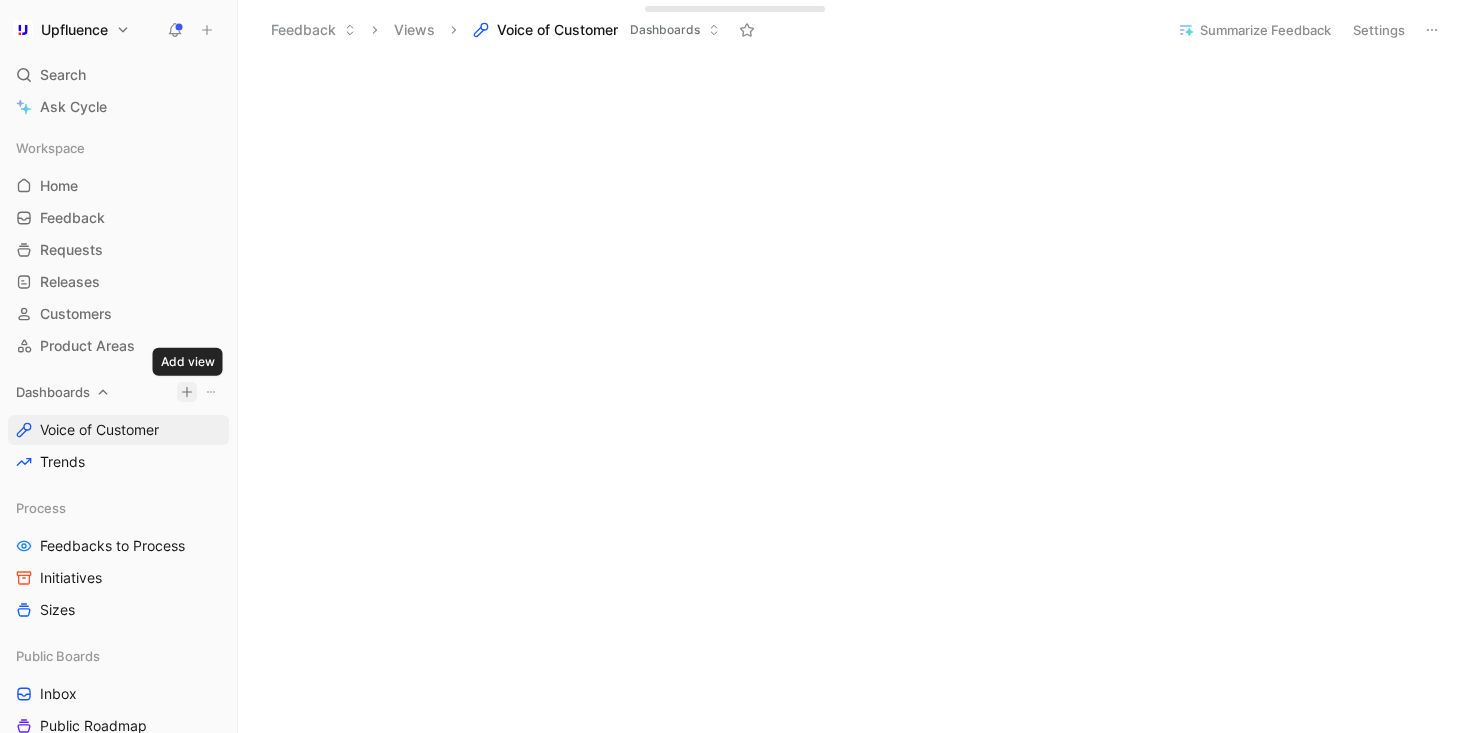 click on "Upfluence Search ⌘ K Ask Cycle Workspace Home G then H Feedback G then F Requests G then R Releases G then L Customers Product Areas Dashboards Voice of Customer Trends Process Feedbacks to Process Initiatives Sizes Public Boards Inbox Public Roadmap Go-to-Market Support Documentation Feedback from support Product Ideas Prioritized Backlog Product Roadmap Conception Ready Per Area Delivery Graveyard
To pick up a draggable item, press the space bar.
While dragging, use the arrow keys to move the item.
Press space again to drop the item in its new position, or press escape to cancel.
Help center Invite member Feedback Views Voice of Customer Dashboards Summarize Feedback Settings Edit dashboard Drop anything here to capture feedback Docs, images, videos, audio files, links & more Add view Feedback Requests" at bounding box center (735, 366) 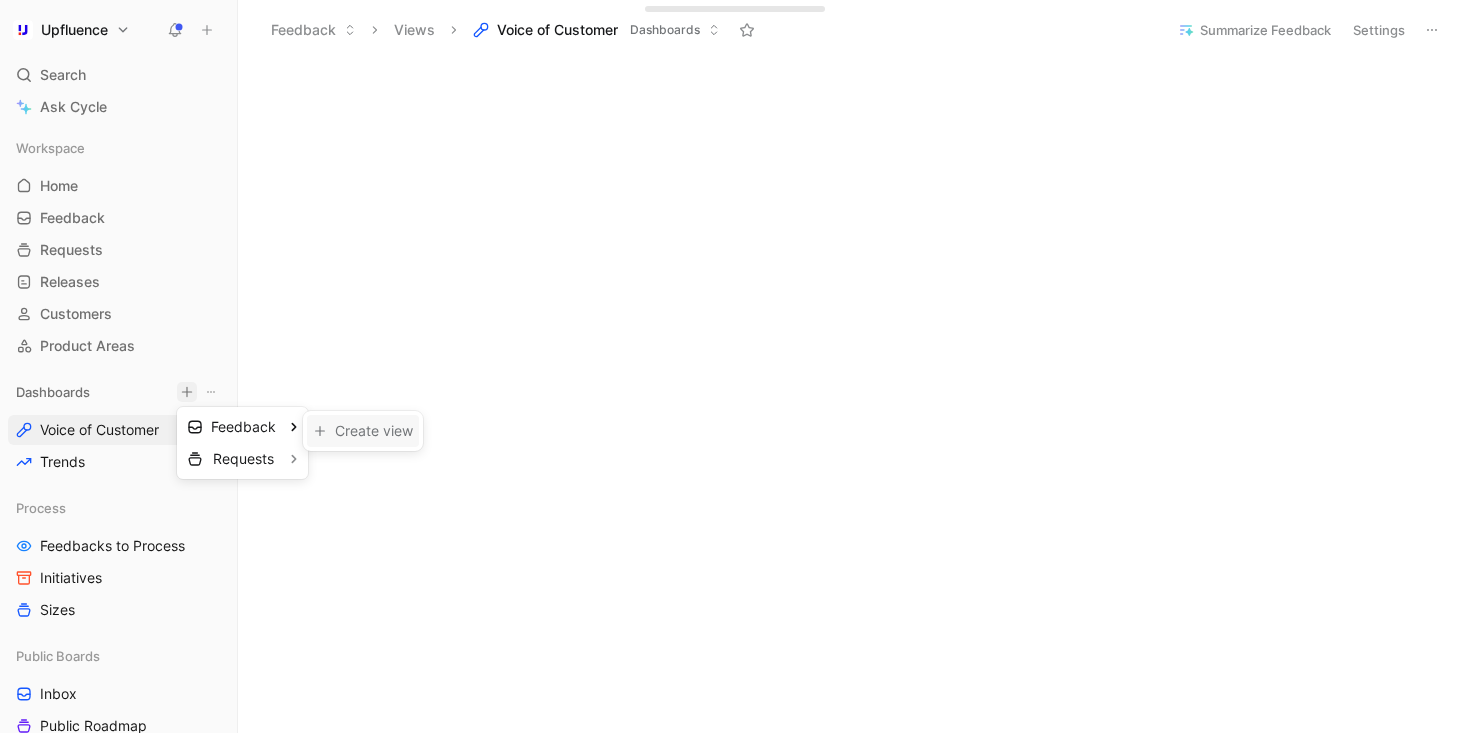 click 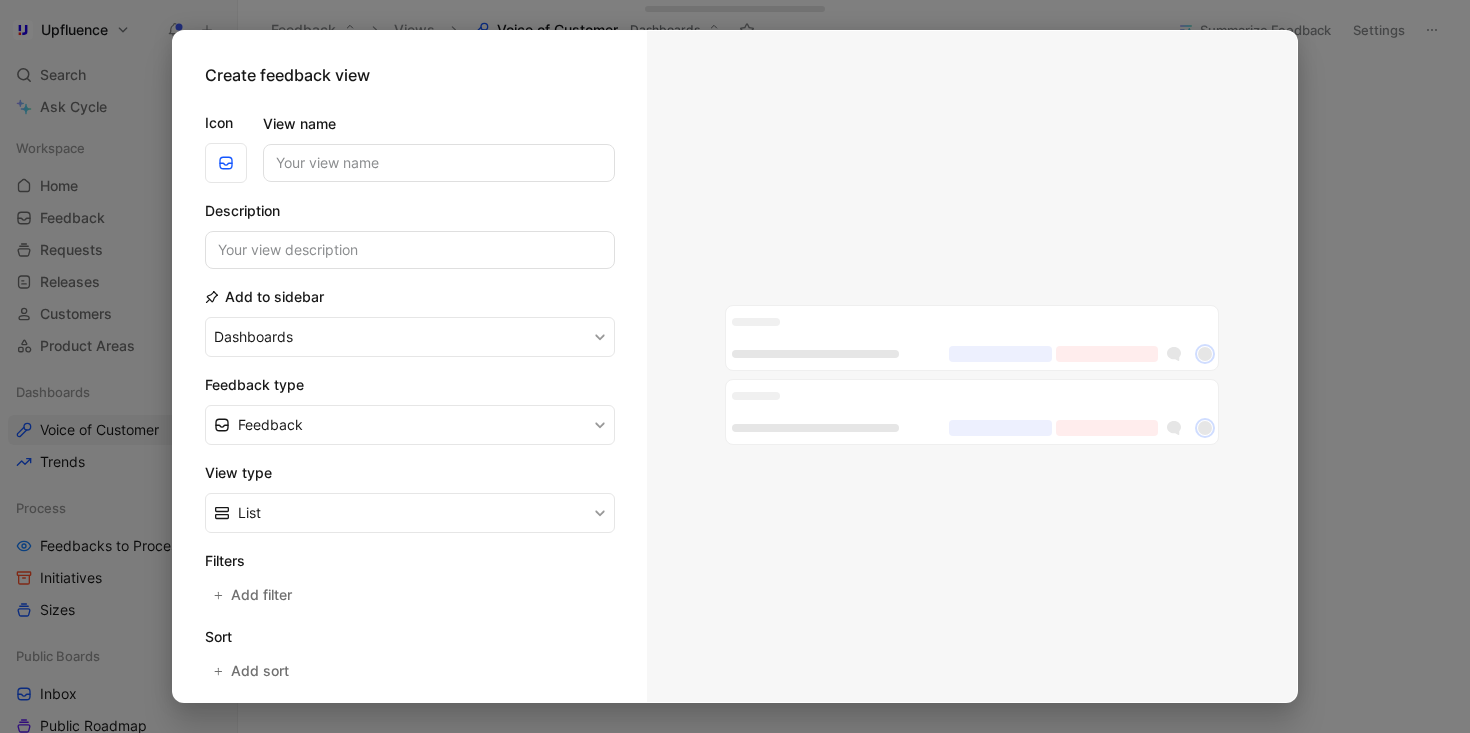 click at bounding box center (735, 366) 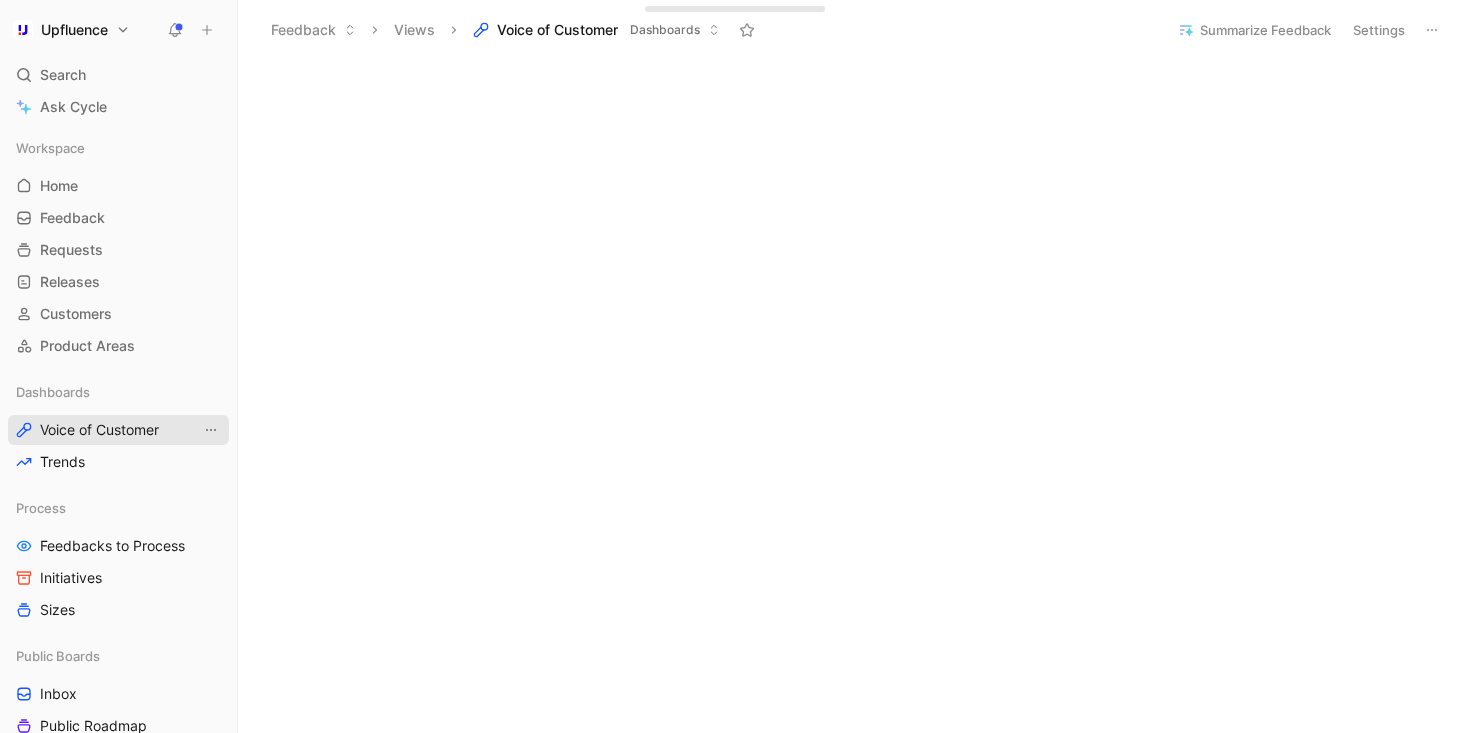 click 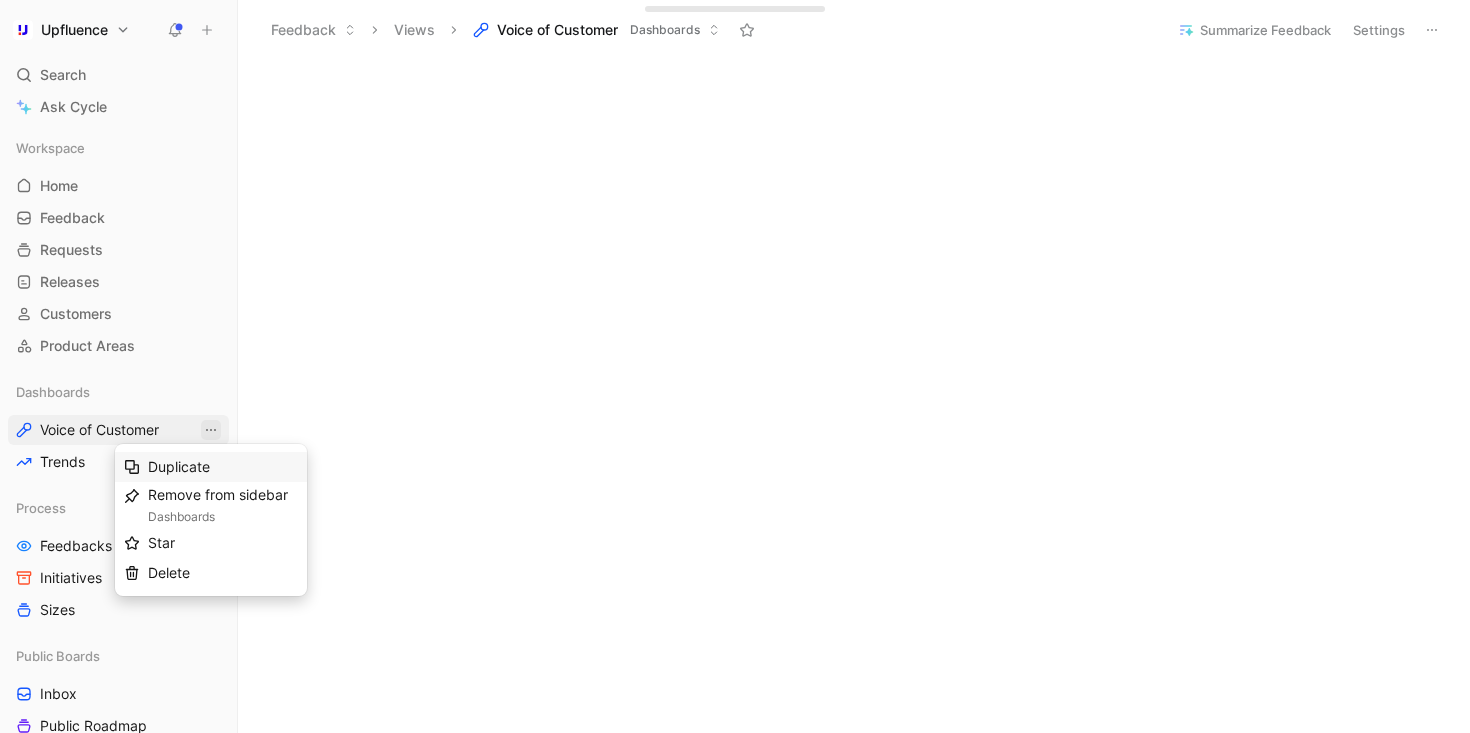 click on "Duplicate" at bounding box center [179, 466] 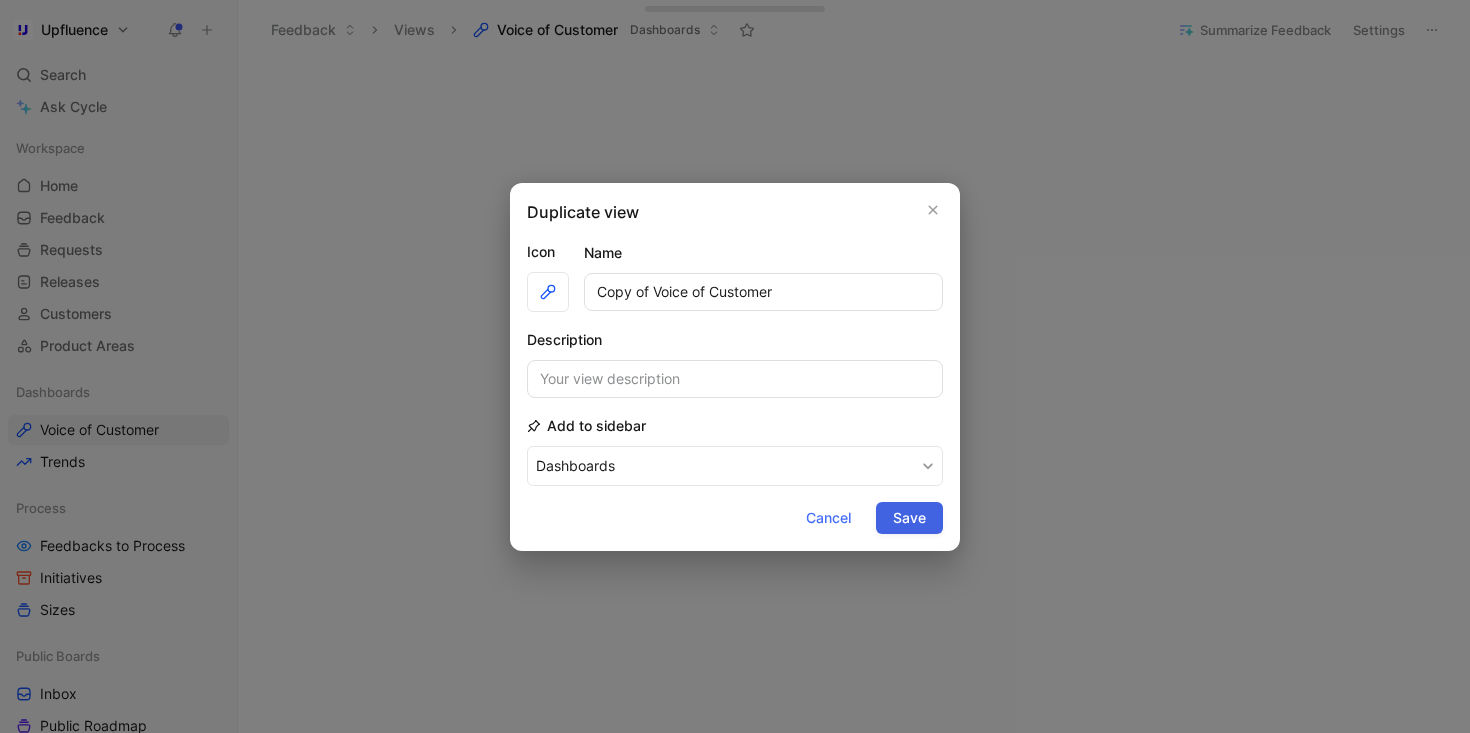 click on "Save" at bounding box center (909, 518) 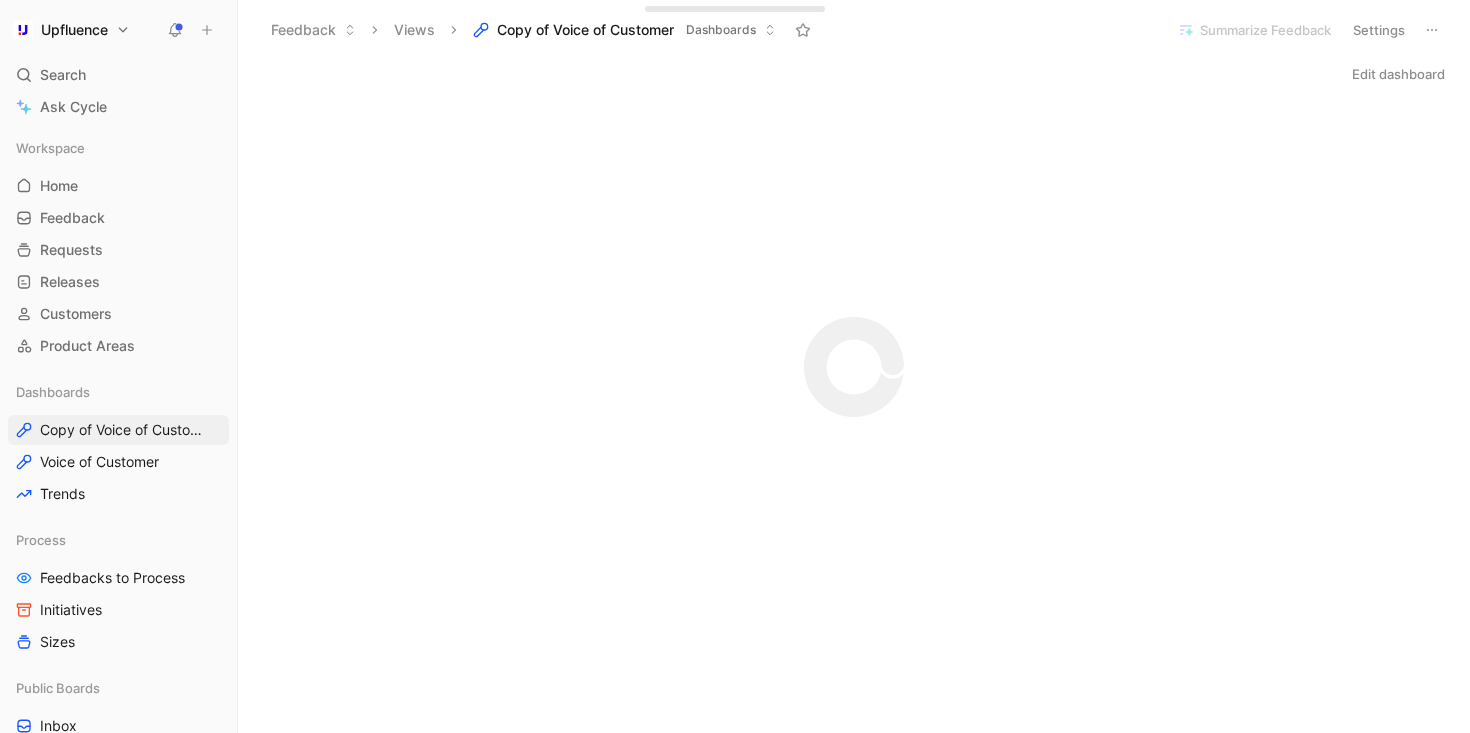 click on "Edit dashboard" at bounding box center (1398, 74) 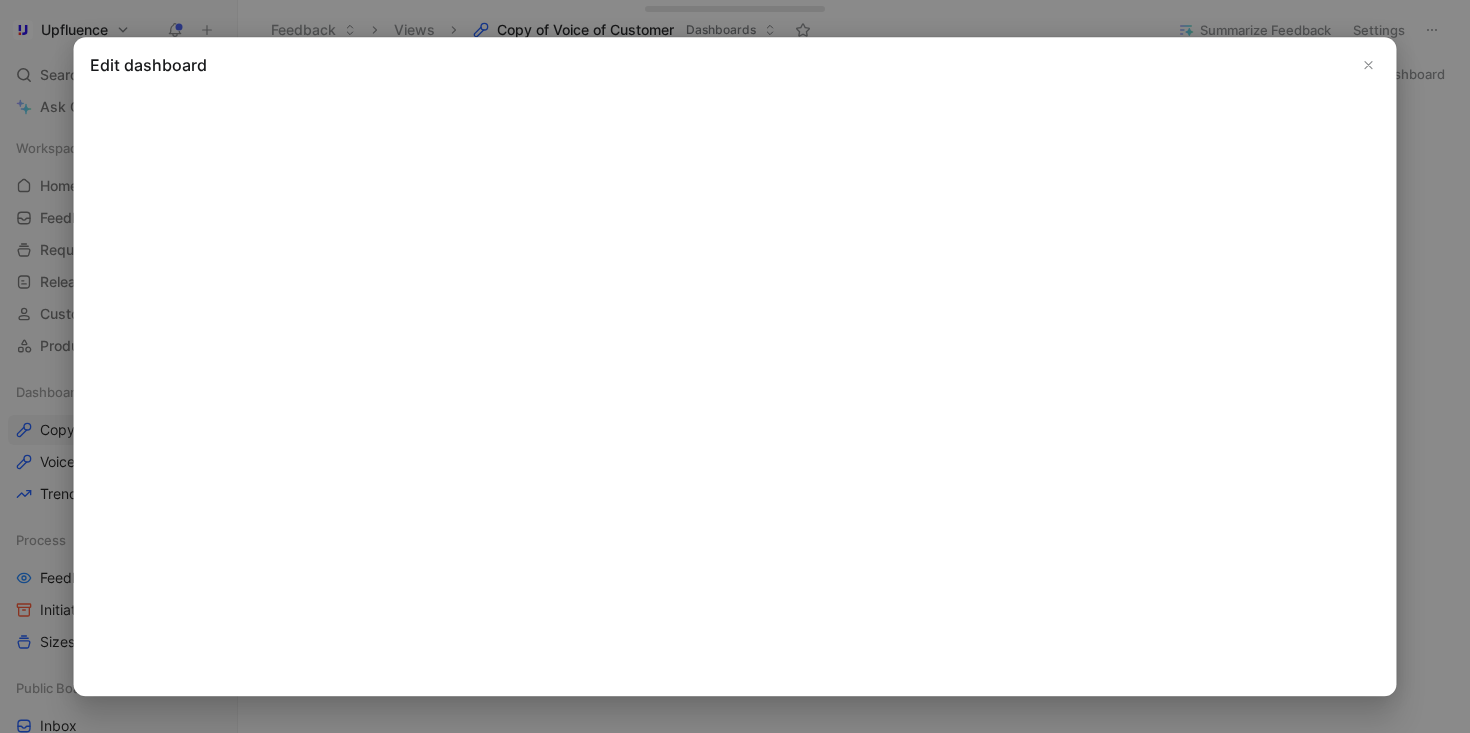click at bounding box center [1369, 65] 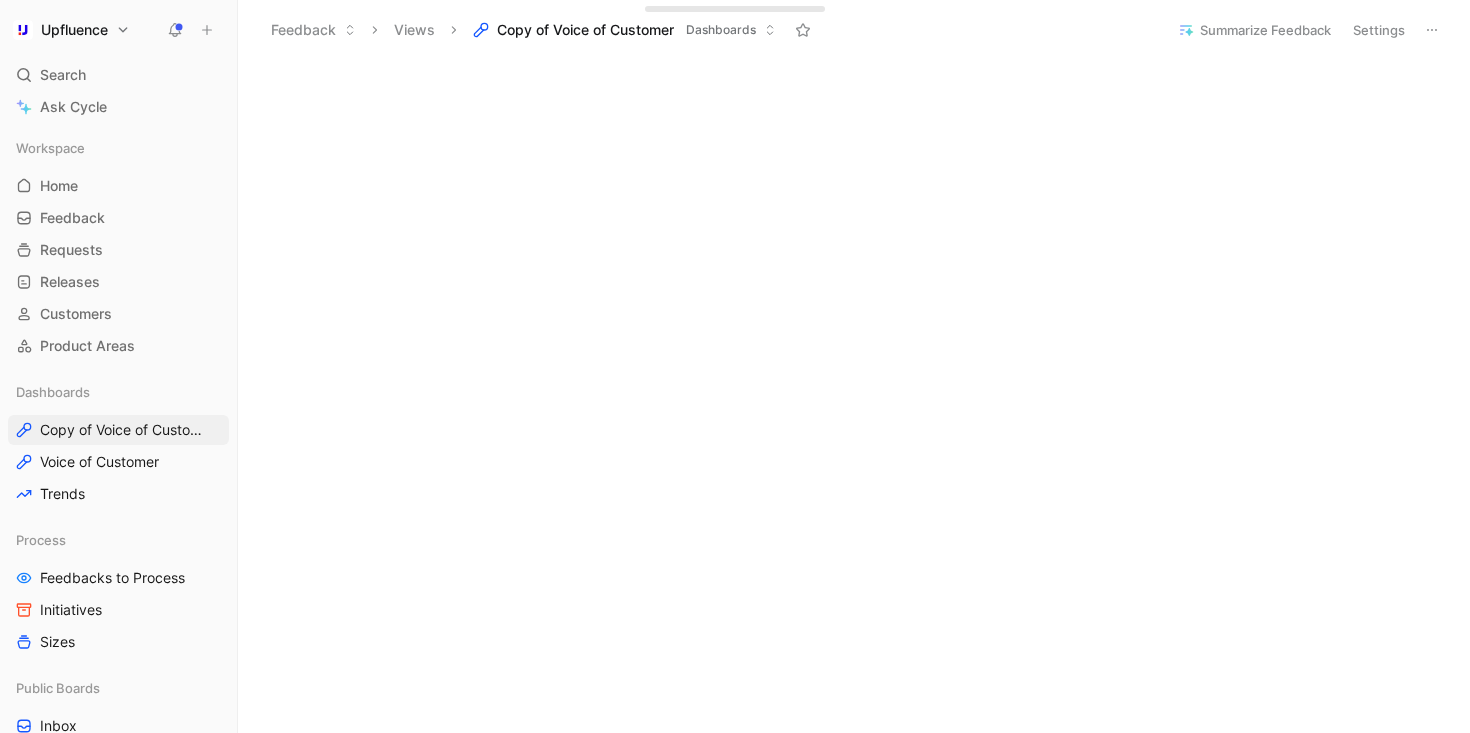 scroll, scrollTop: 698, scrollLeft: 0, axis: vertical 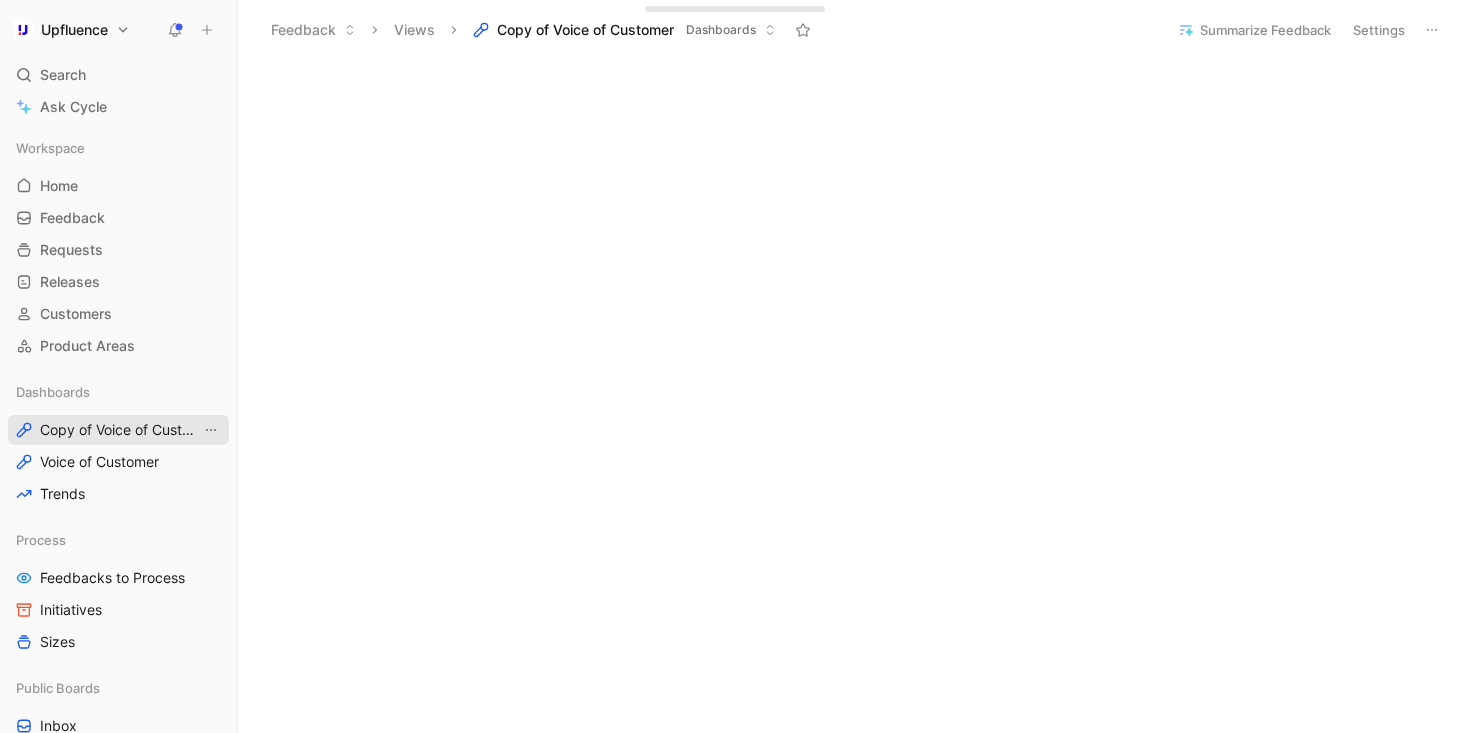 click 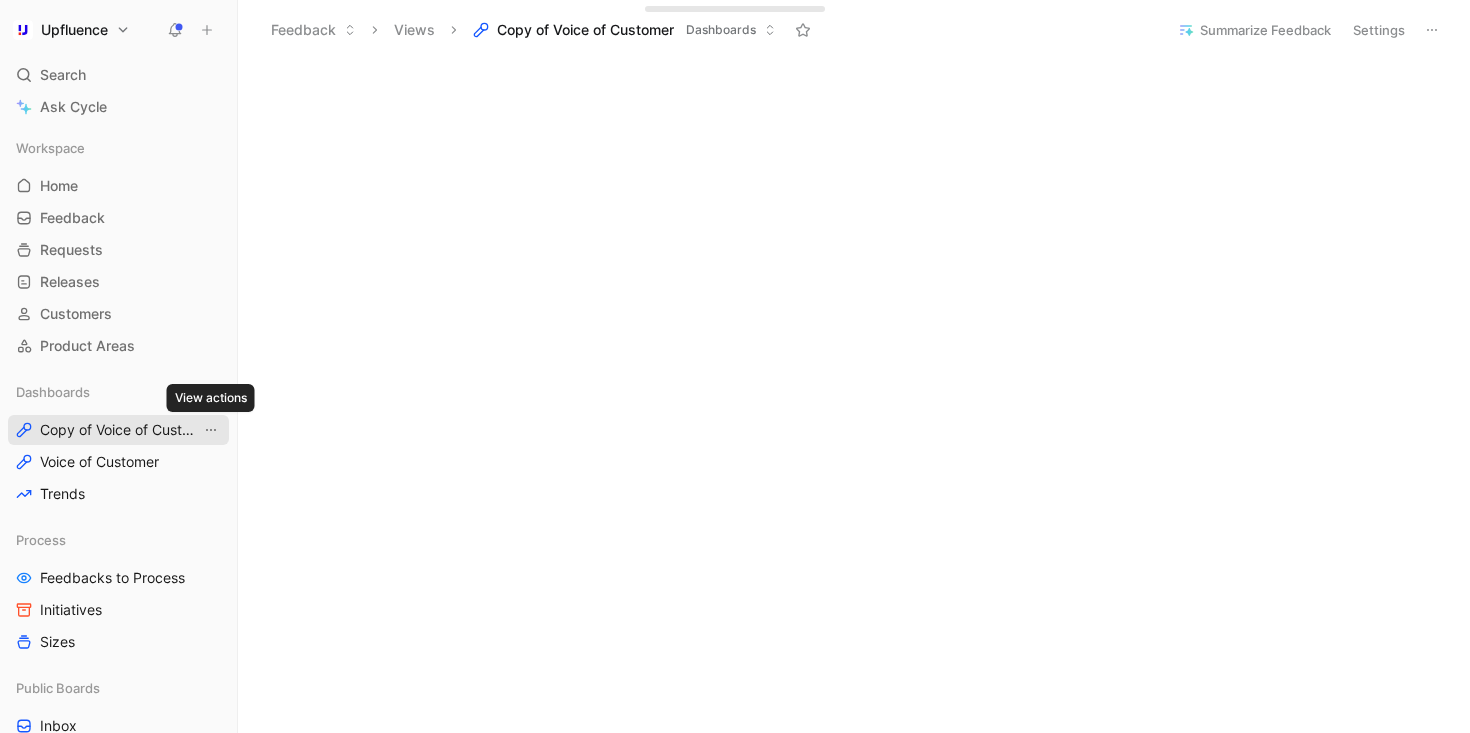 click 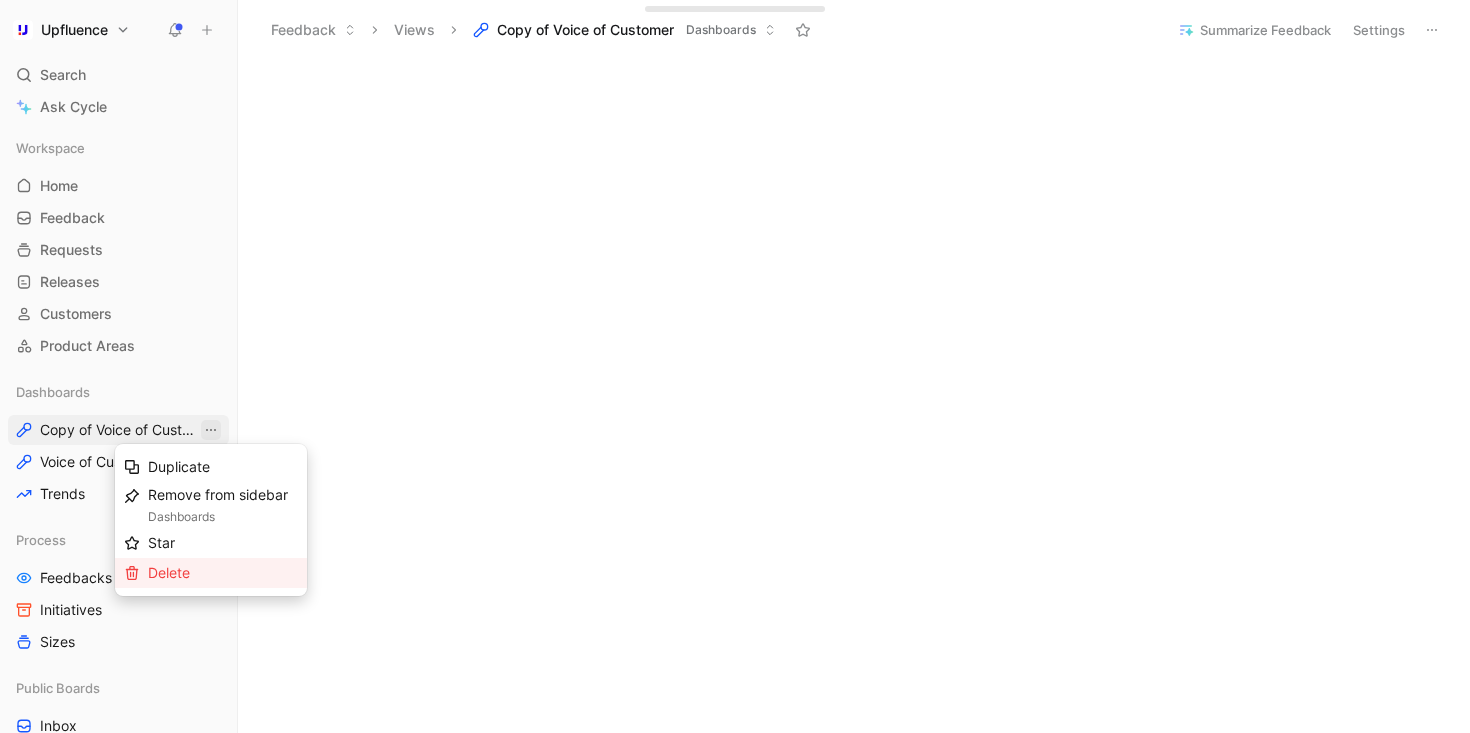click on "Delete" at bounding box center (169, 572) 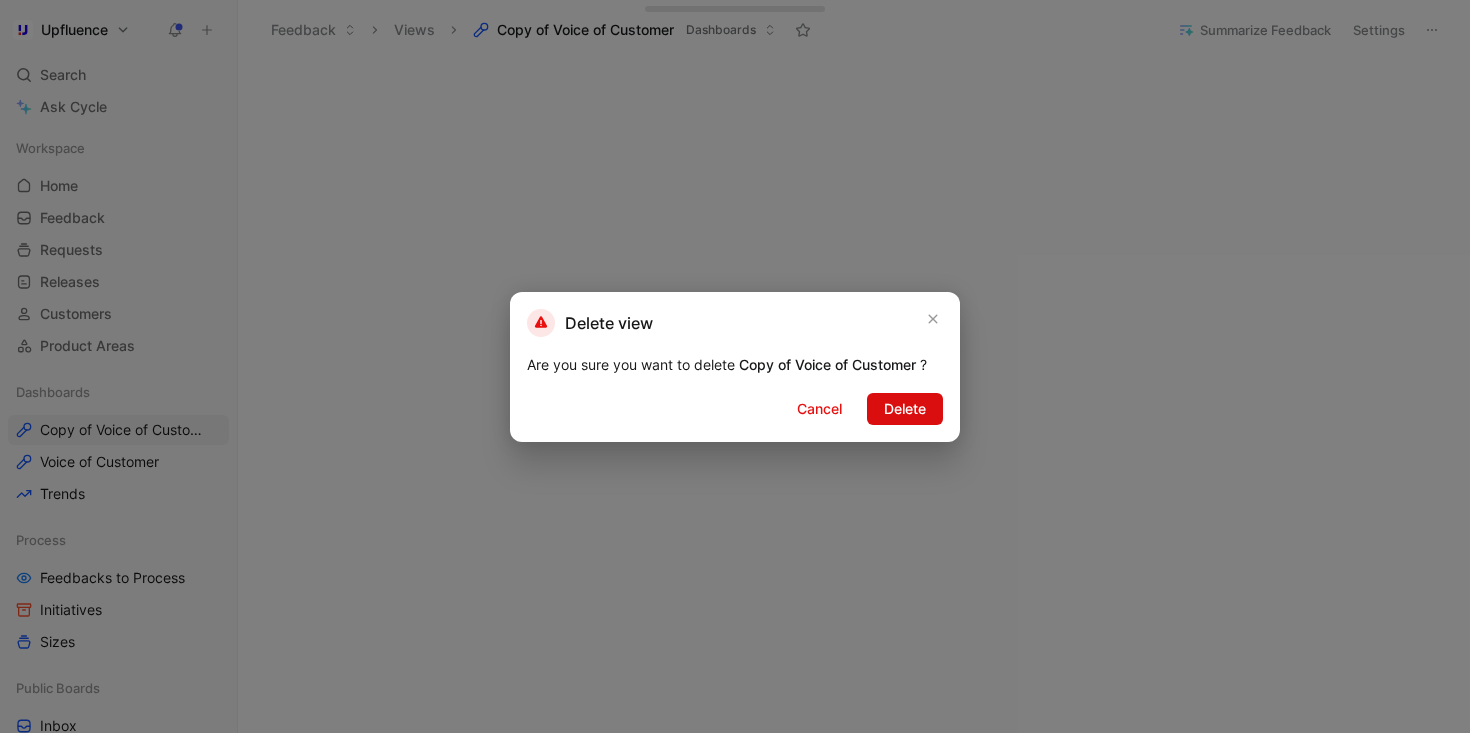 click on "Delete" at bounding box center (905, 409) 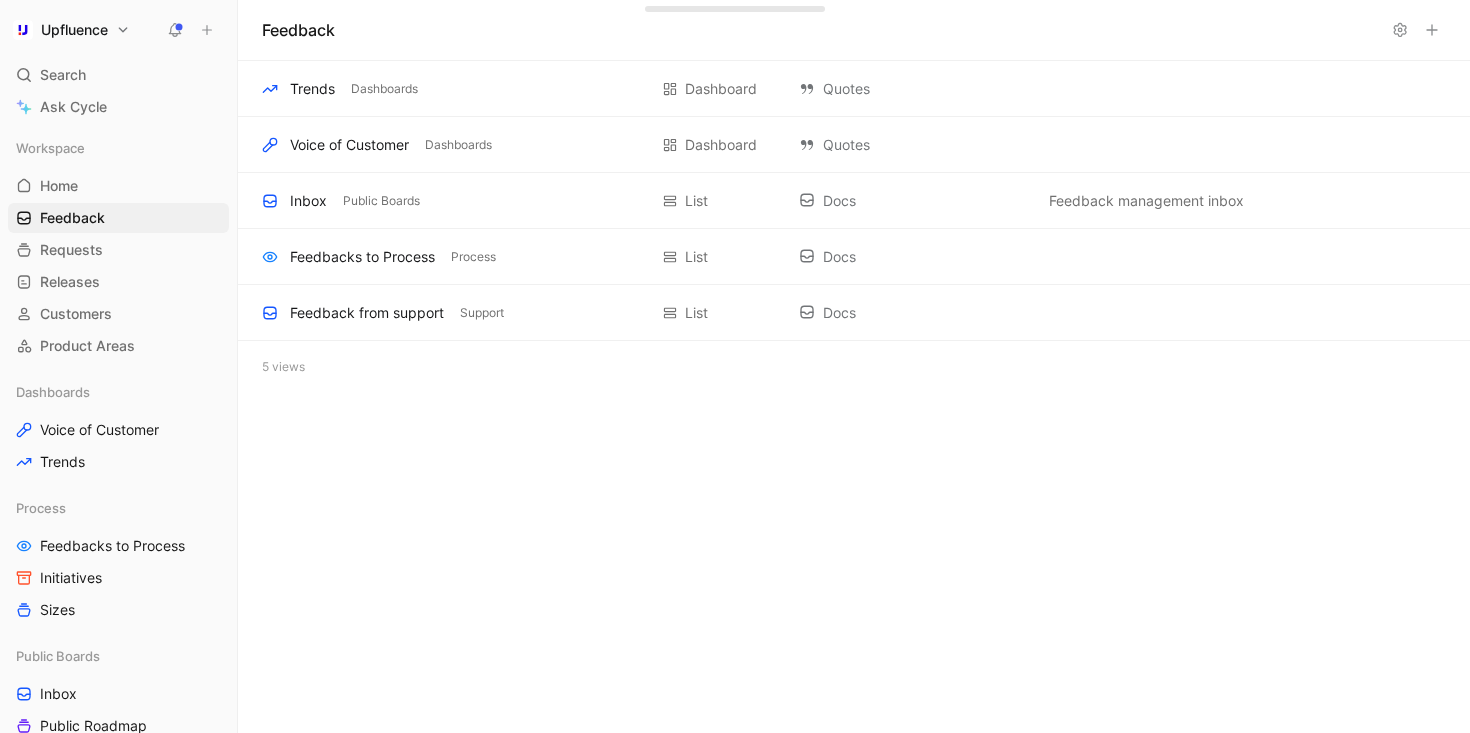 click on "Dashboards Voice of Customer Trends" at bounding box center [118, 427] 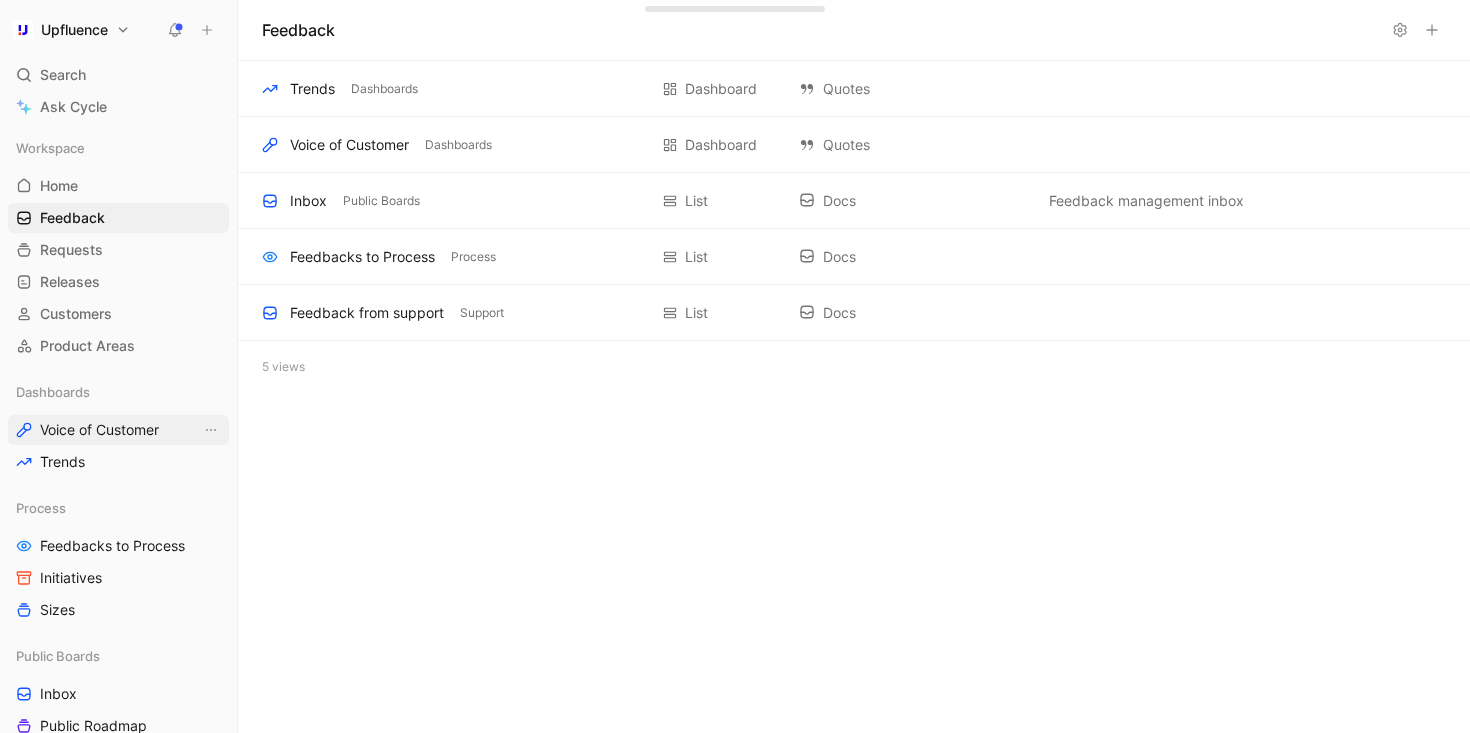 click on "Voice of Customer" at bounding box center (99, 430) 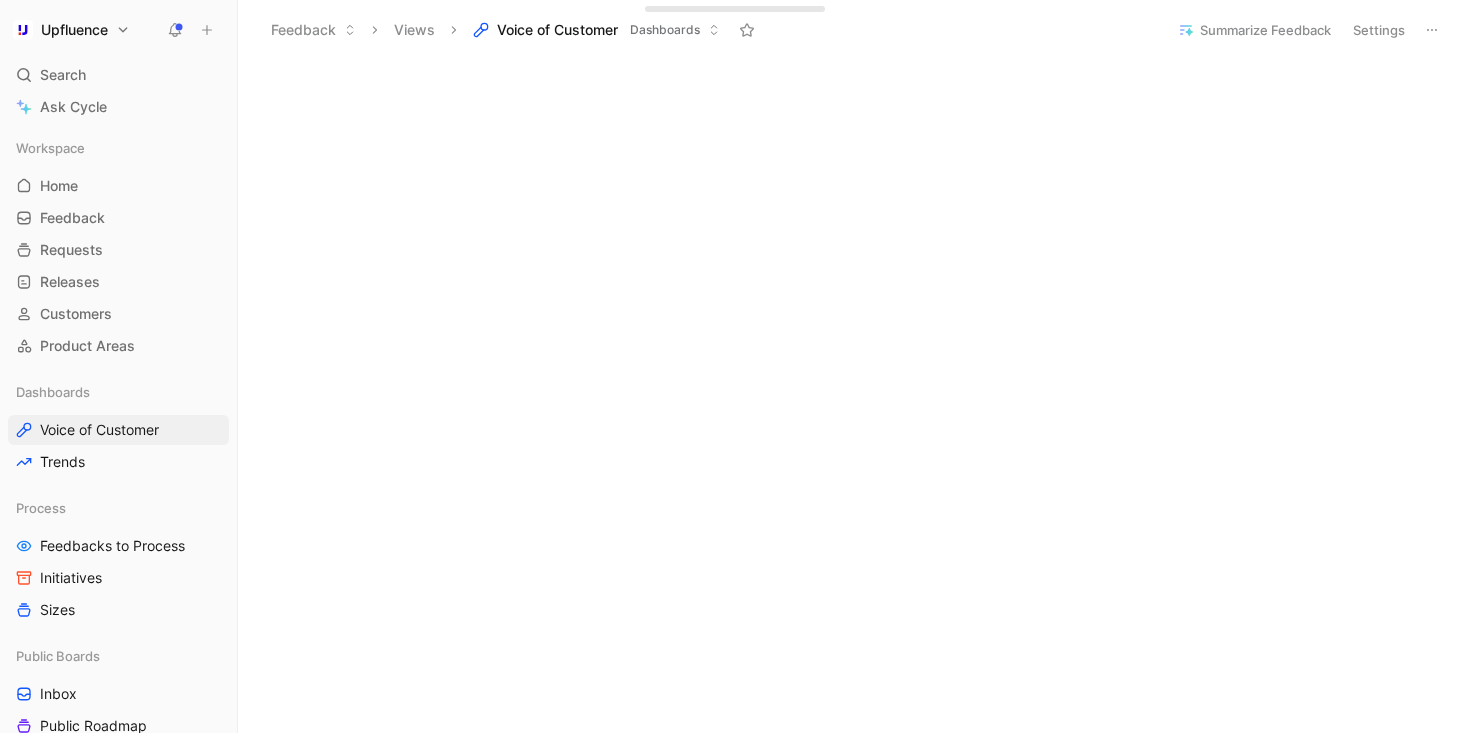 scroll, scrollTop: 1523, scrollLeft: 0, axis: vertical 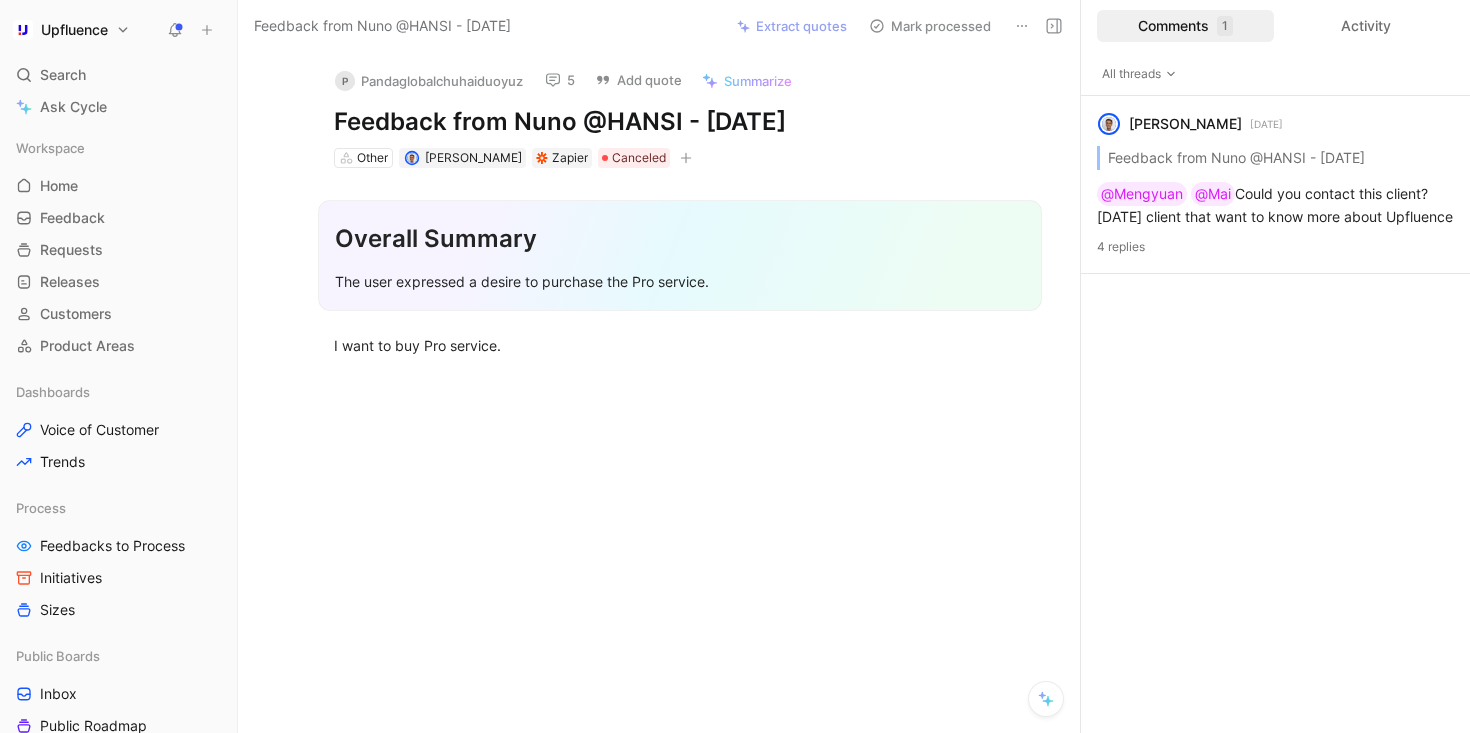 click 